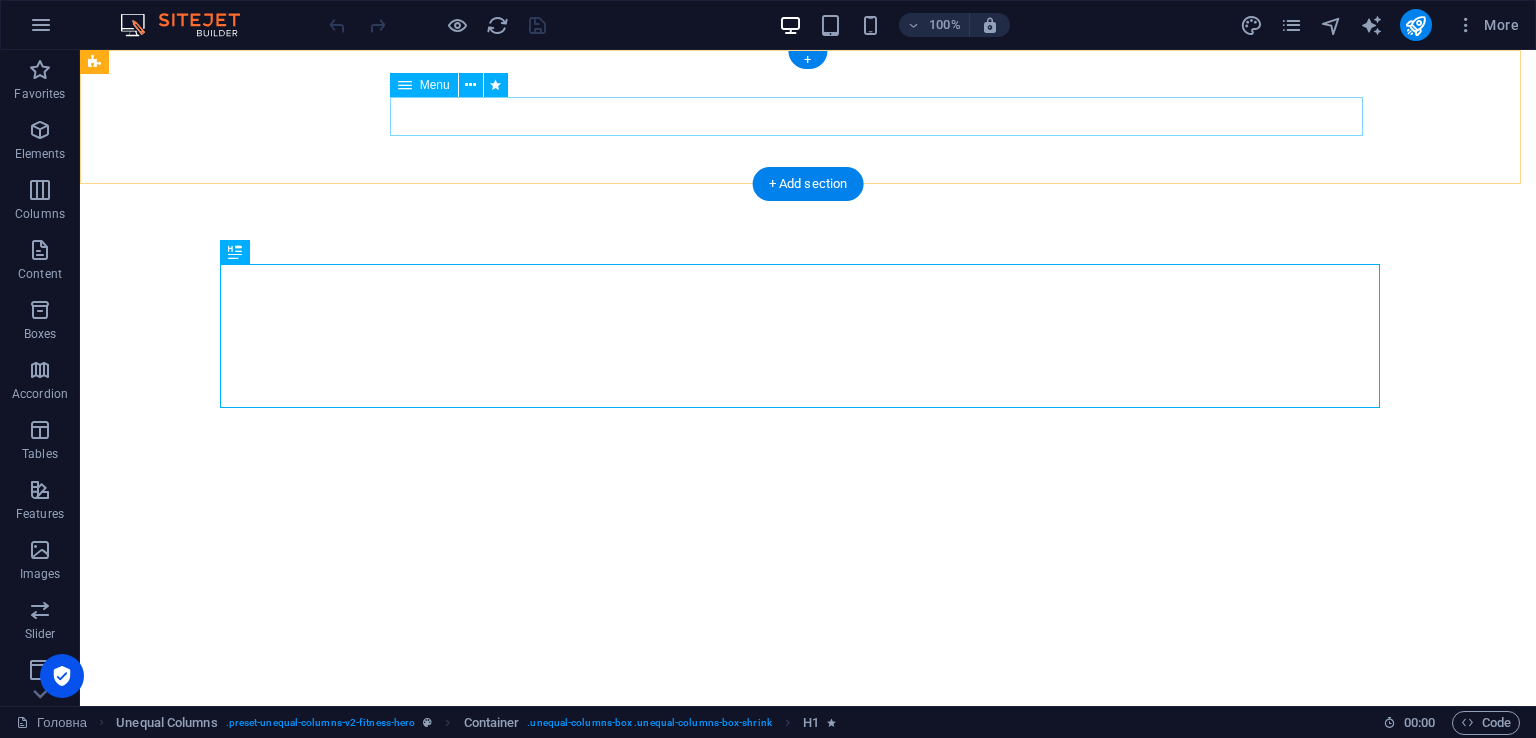 scroll, scrollTop: 0, scrollLeft: 0, axis: both 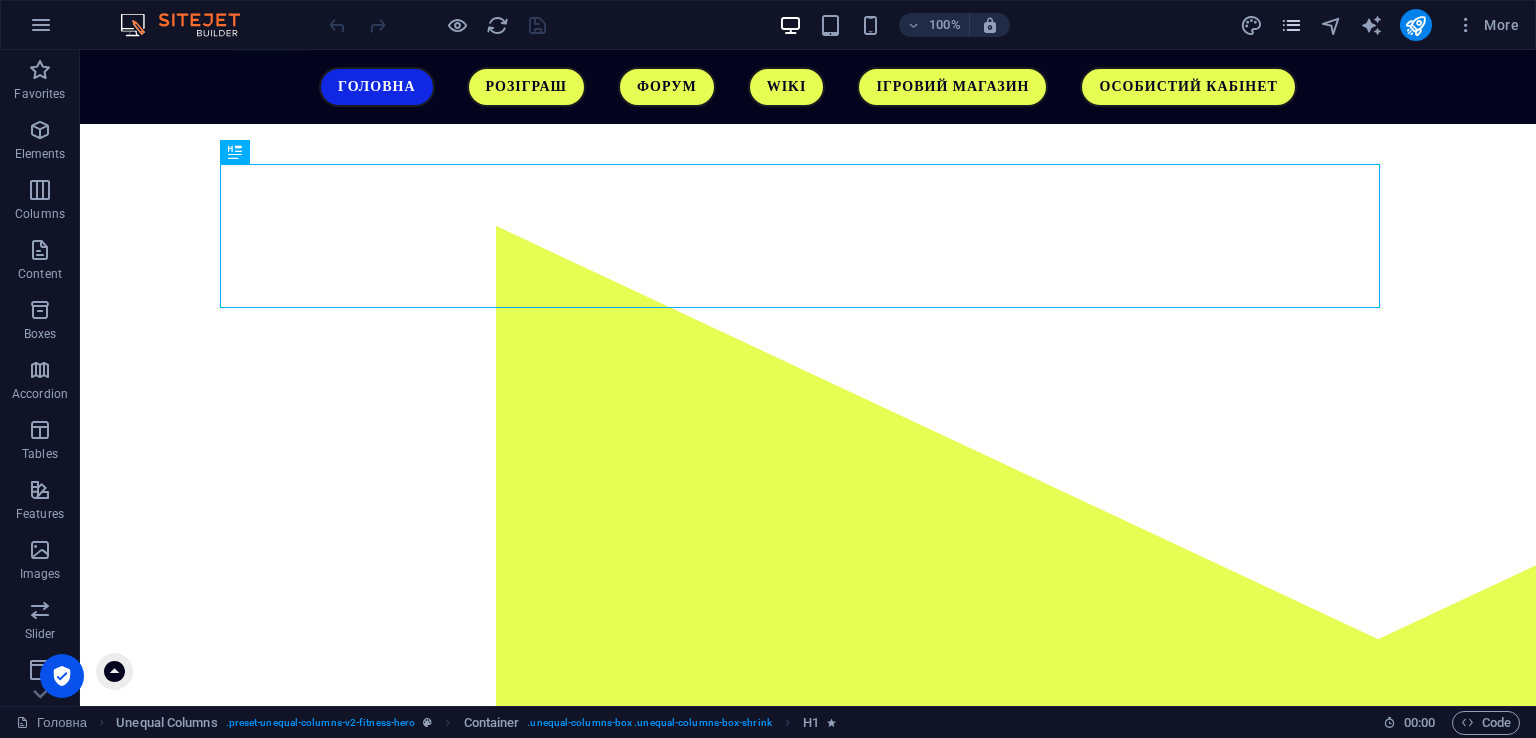 click at bounding box center (1291, 25) 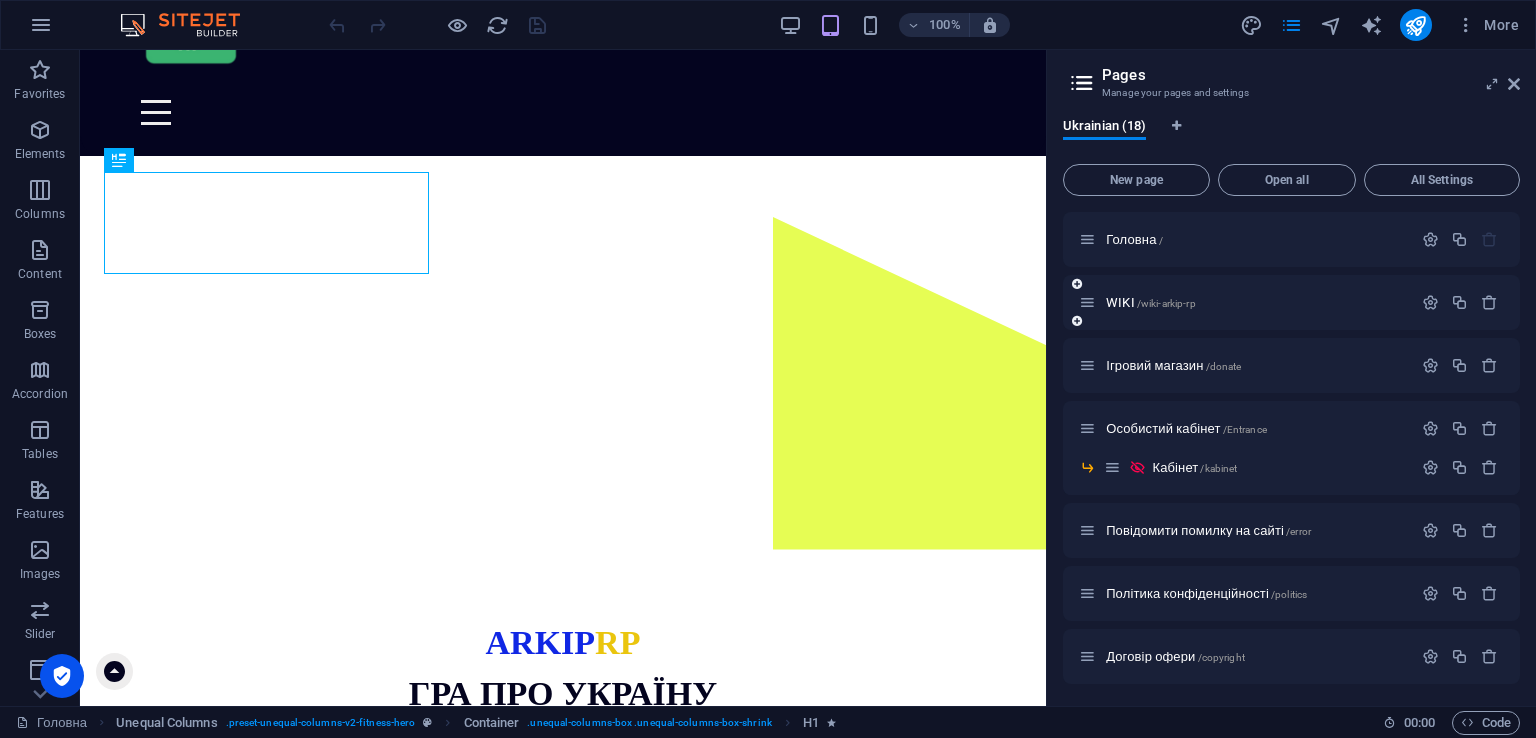 click on "WIKI /wiki-arkip-rp" at bounding box center (1245, 302) 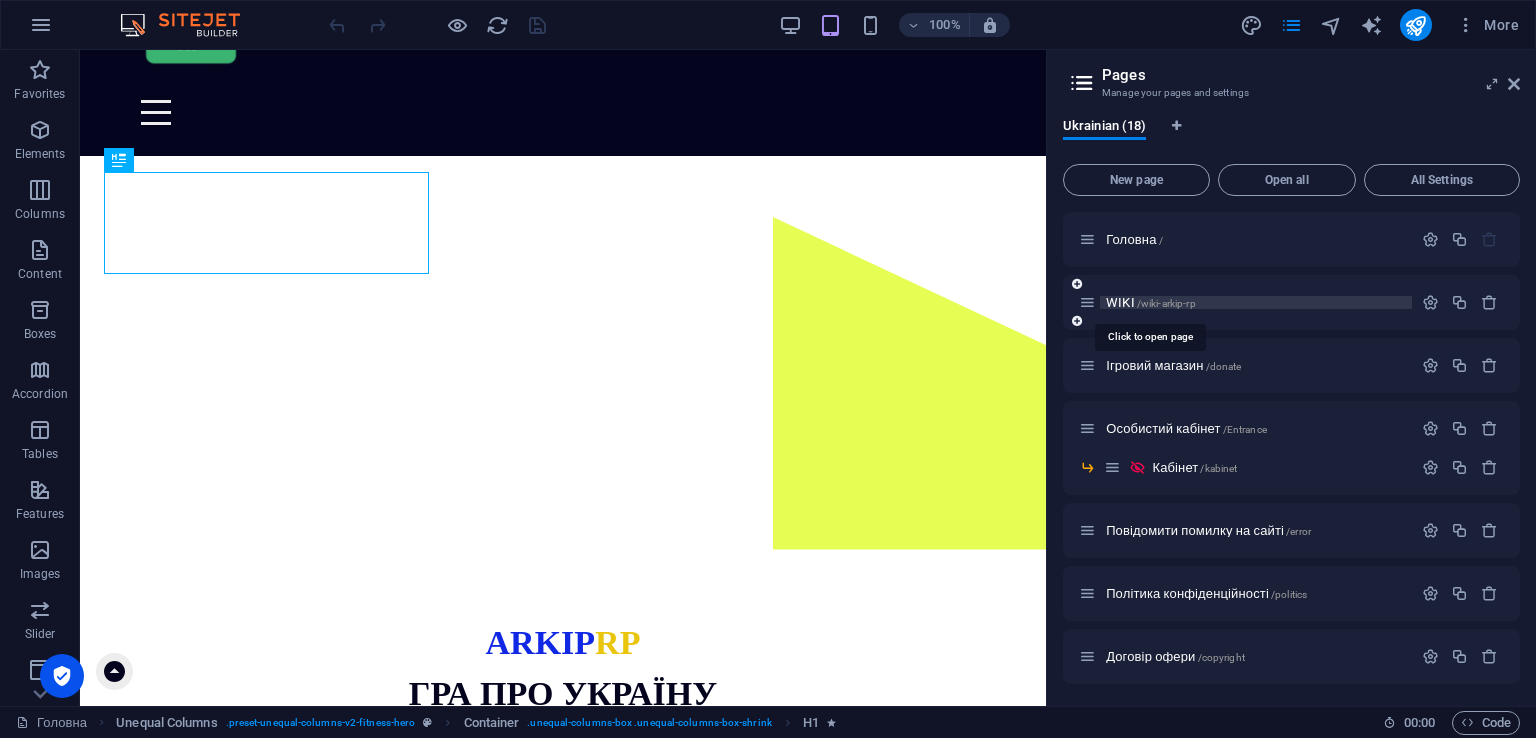 click on "/wiki-arkip-rp" at bounding box center (1166, 303) 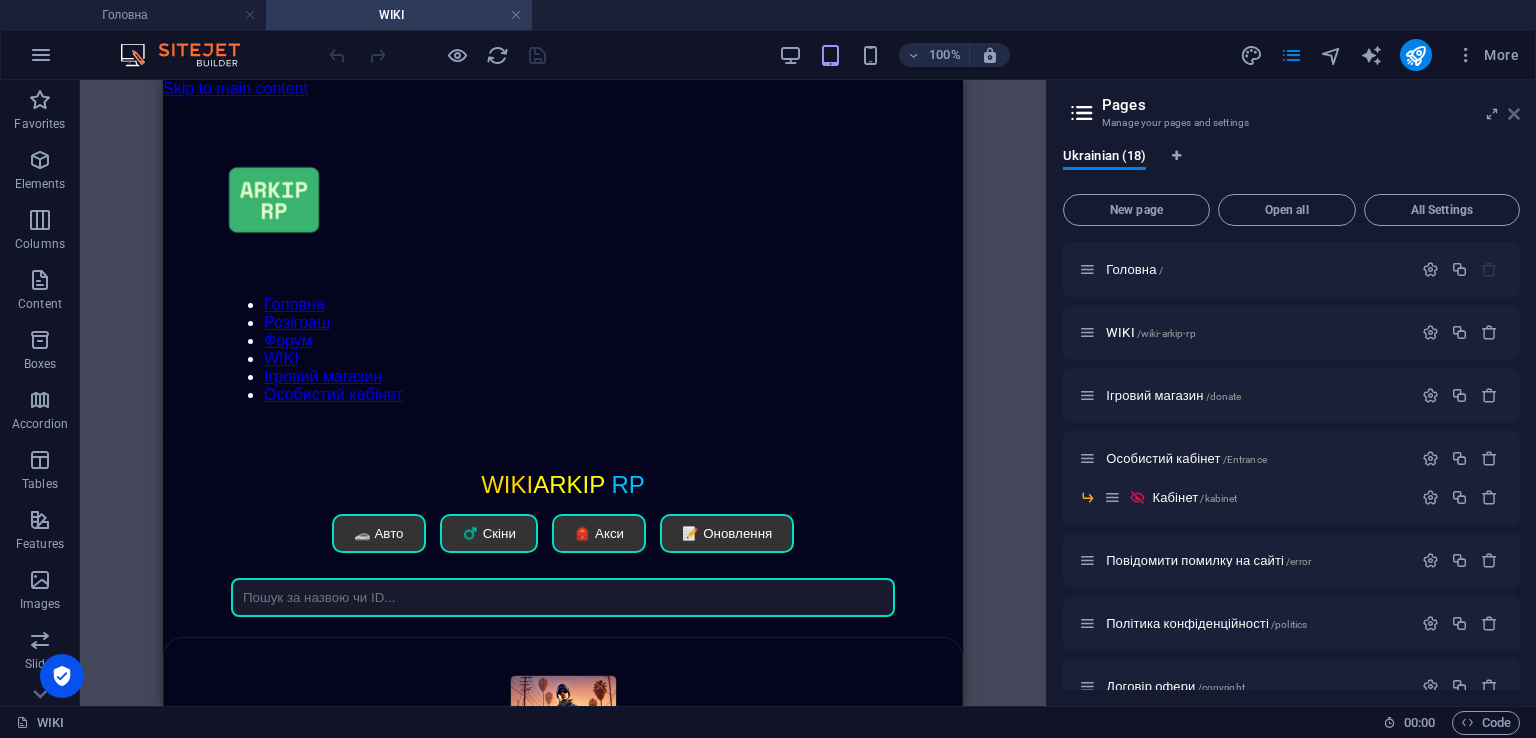 scroll, scrollTop: 0, scrollLeft: 0, axis: both 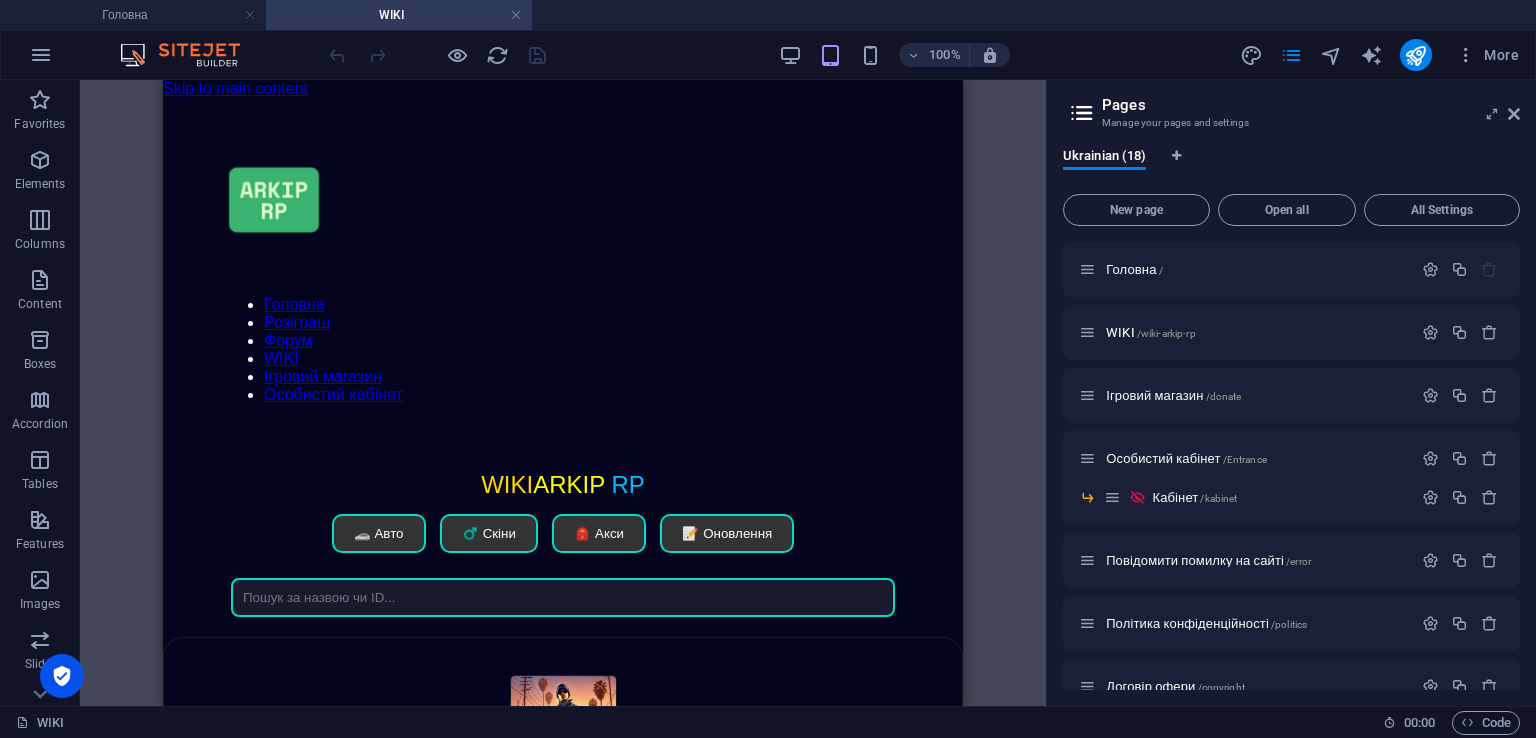 click at bounding box center [1514, 114] 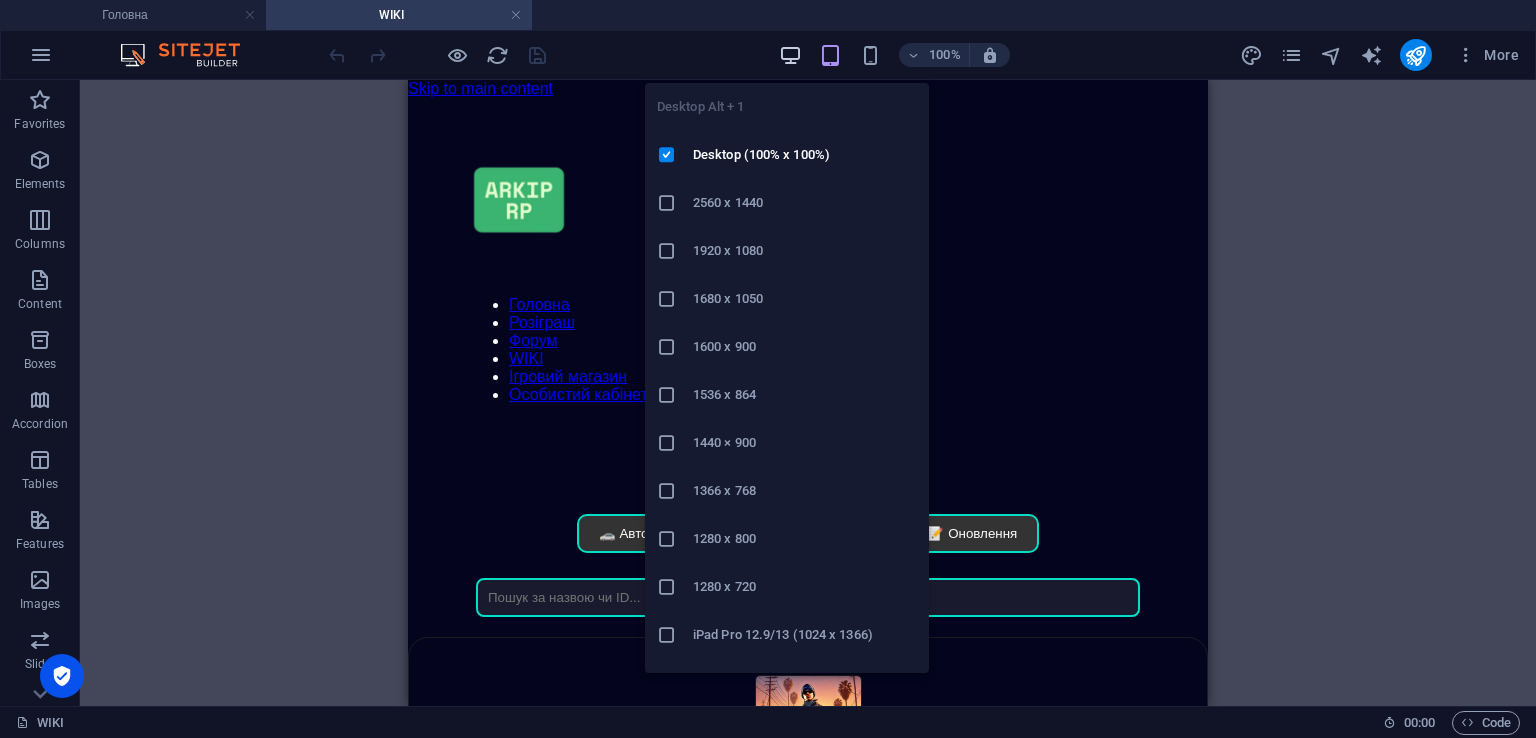 click at bounding box center [790, 55] 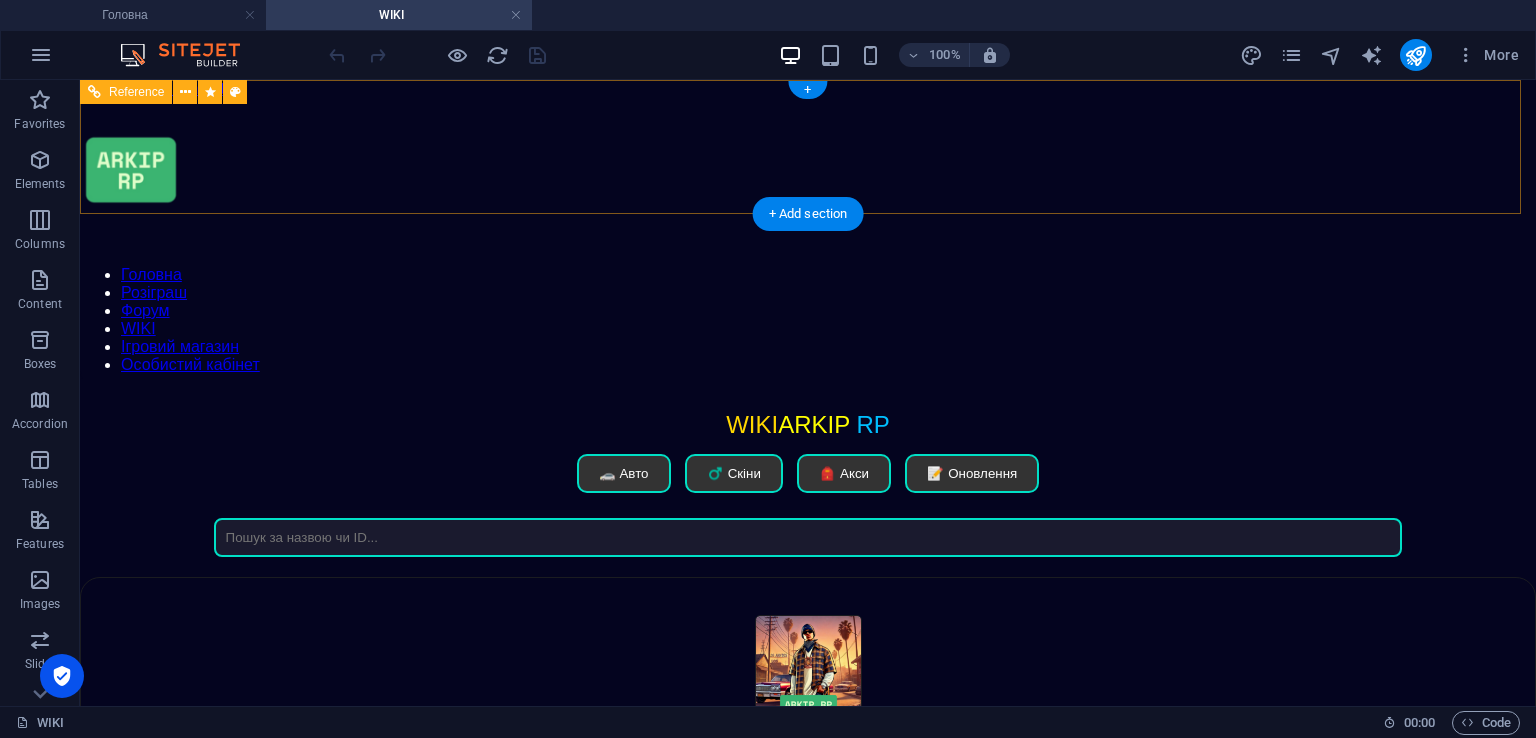 click on "WIKI ARKIP RP
WIKI  ARKIP   RP
🚗 Авто
♂️ Скіни
🎒 Акси
📝 Оновлення
Нічого не знайдено
Закрити" at bounding box center (808, 484) 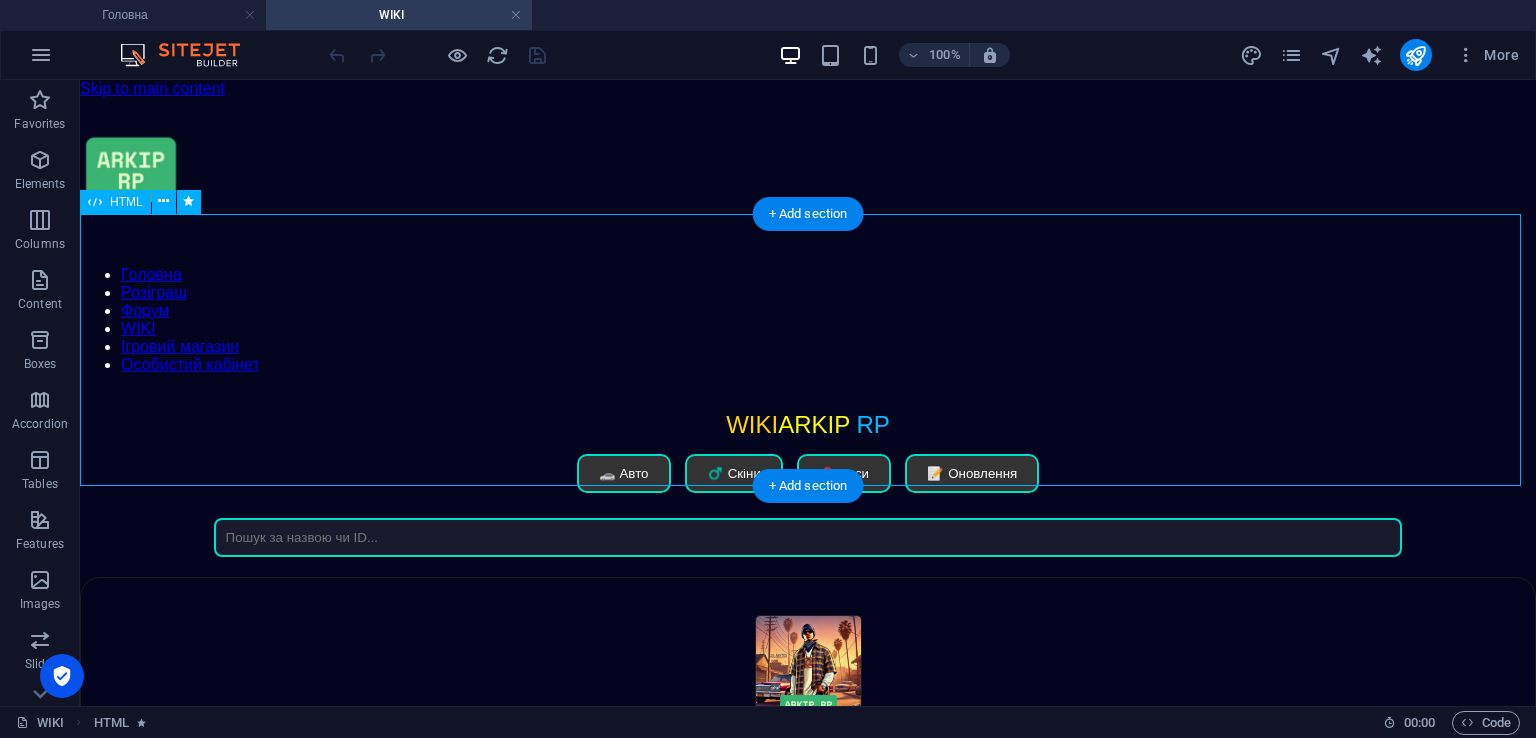 click on "WIKI ARKIP RP
WIKI  ARKIP   RP
🚗 Авто
♂️ Скіни
🎒 Акси
📝 Оновлення
Нічого не знайдено
Закрити" at bounding box center (808, 484) 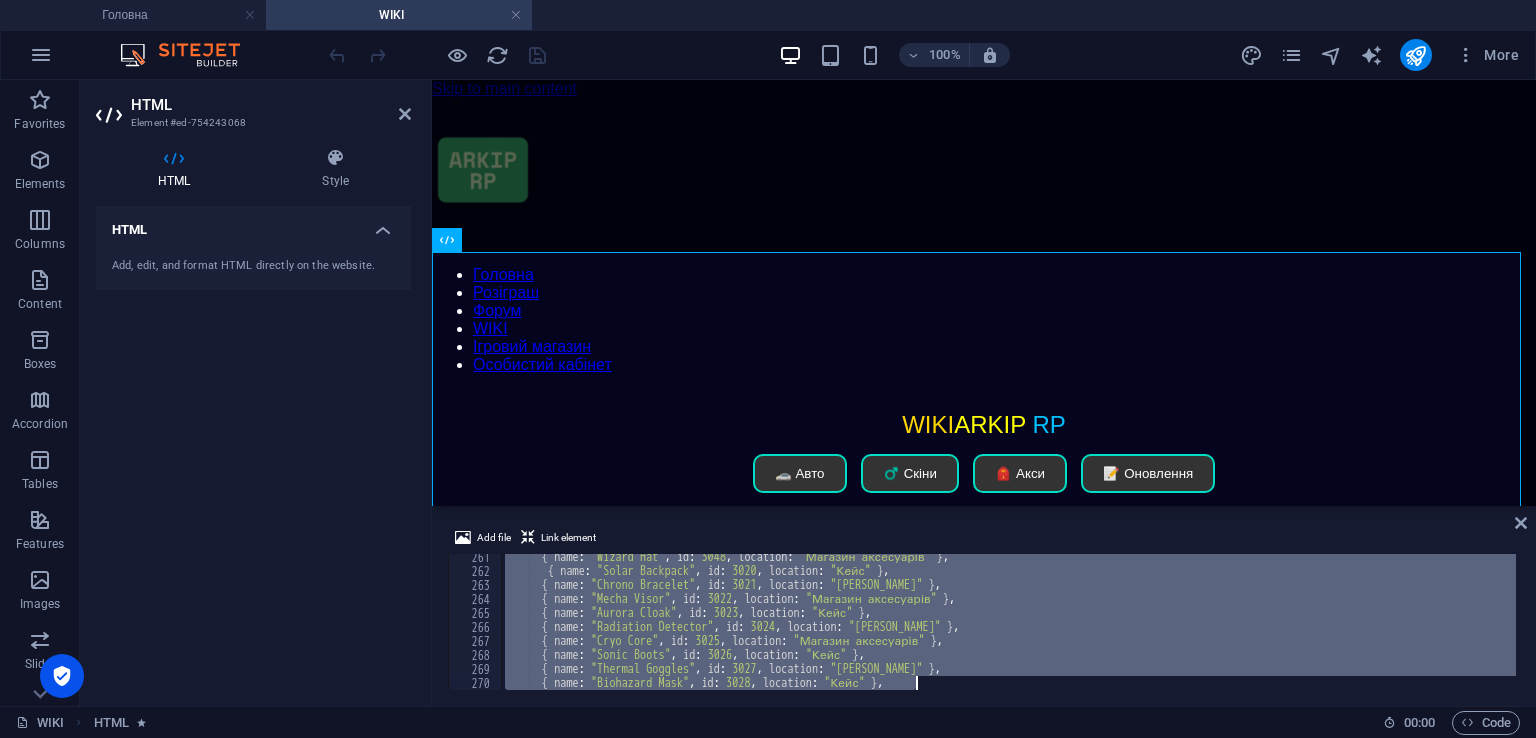 scroll, scrollTop: 4036, scrollLeft: 0, axis: vertical 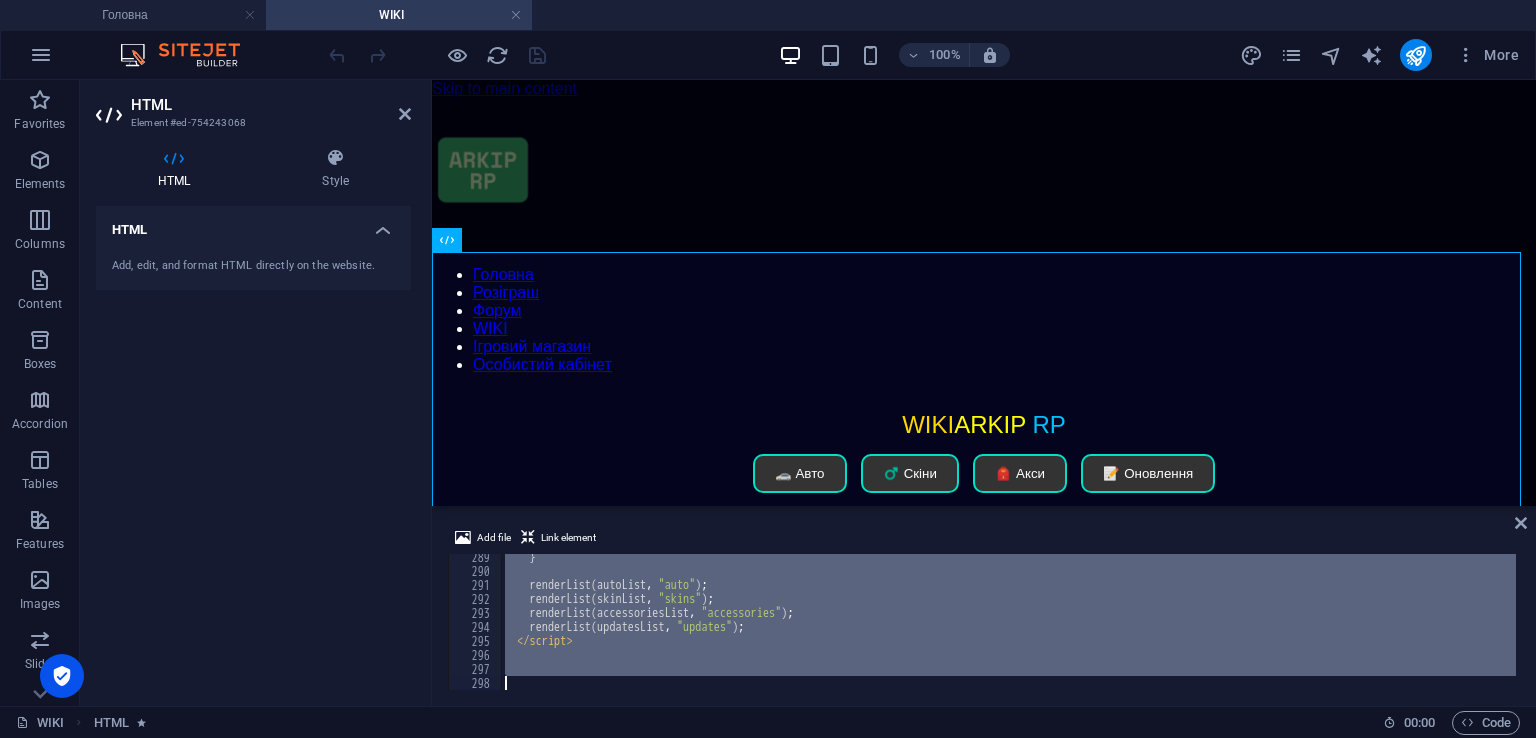 drag, startPoint x: 496, startPoint y: 561, endPoint x: 940, endPoint y: 776, distance: 493.3163 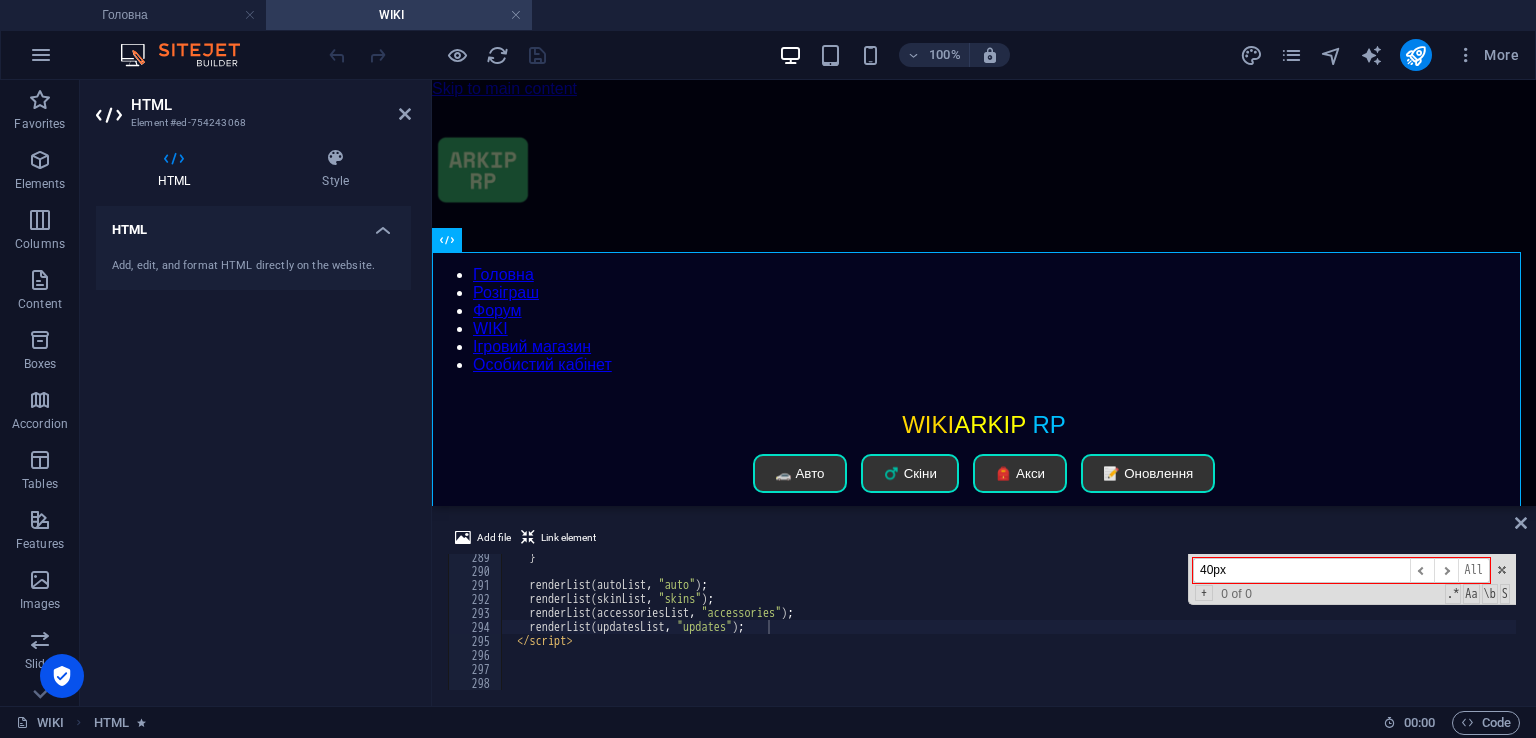 click on "40px" at bounding box center [1301, 570] 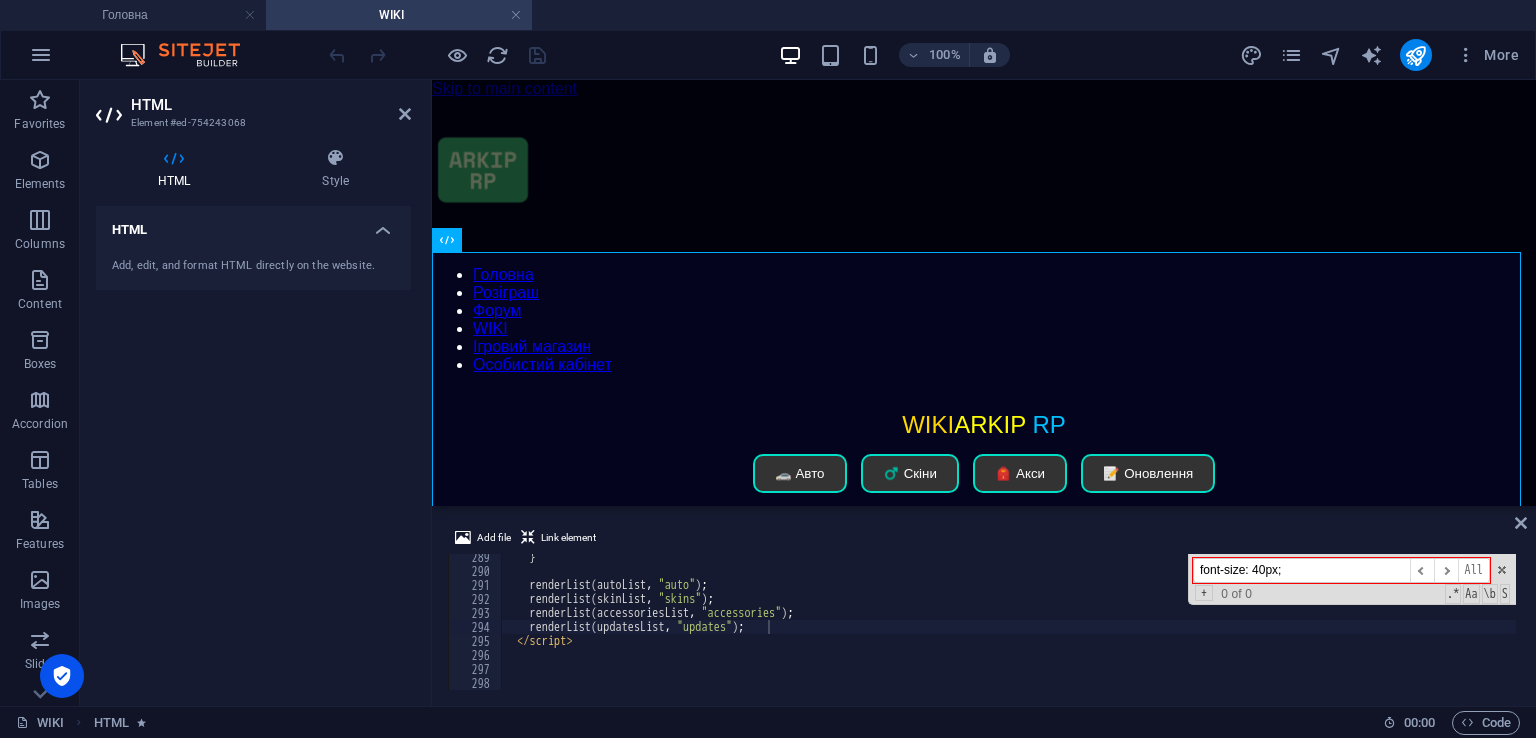 click on "font-size: 40px;" at bounding box center (1301, 570) 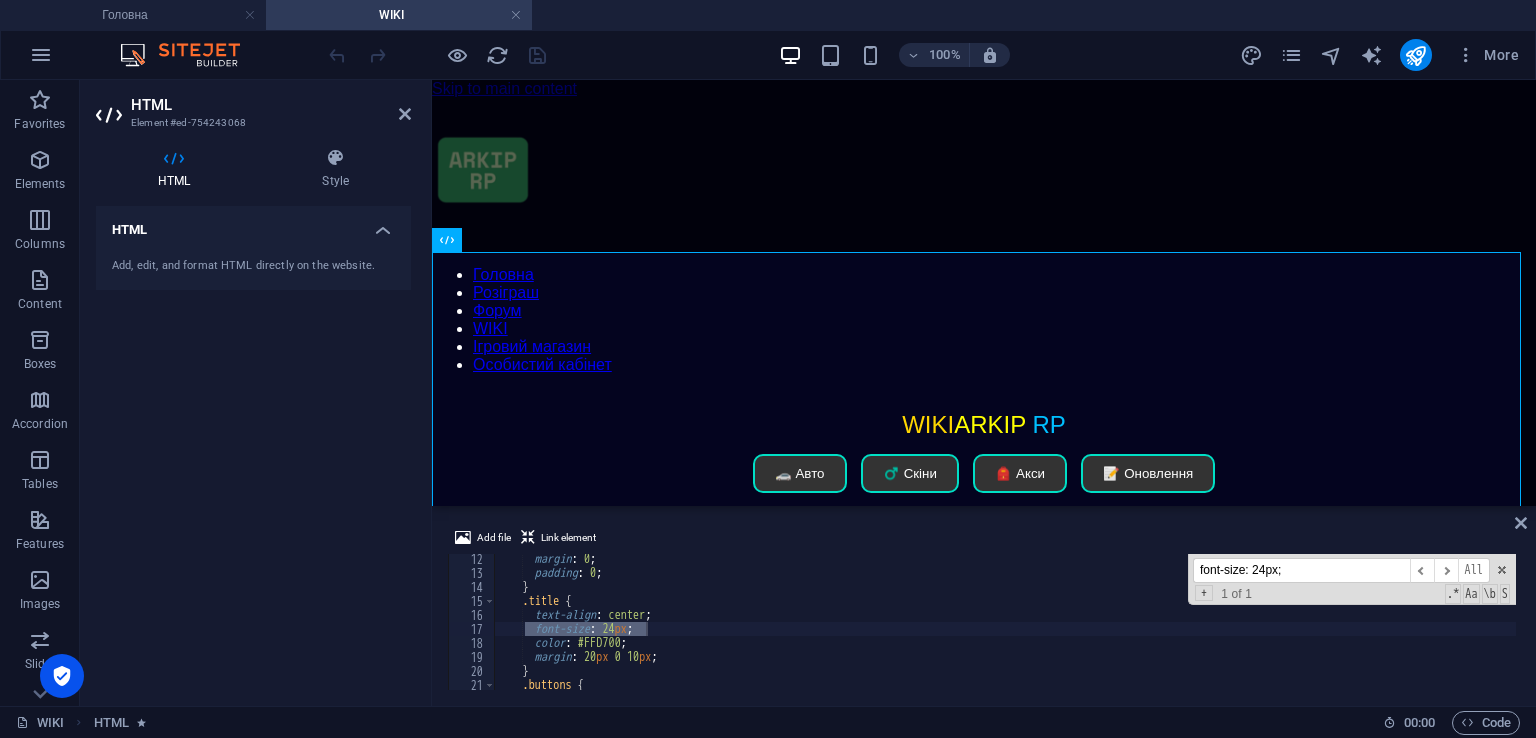 scroll, scrollTop: 156, scrollLeft: 0, axis: vertical 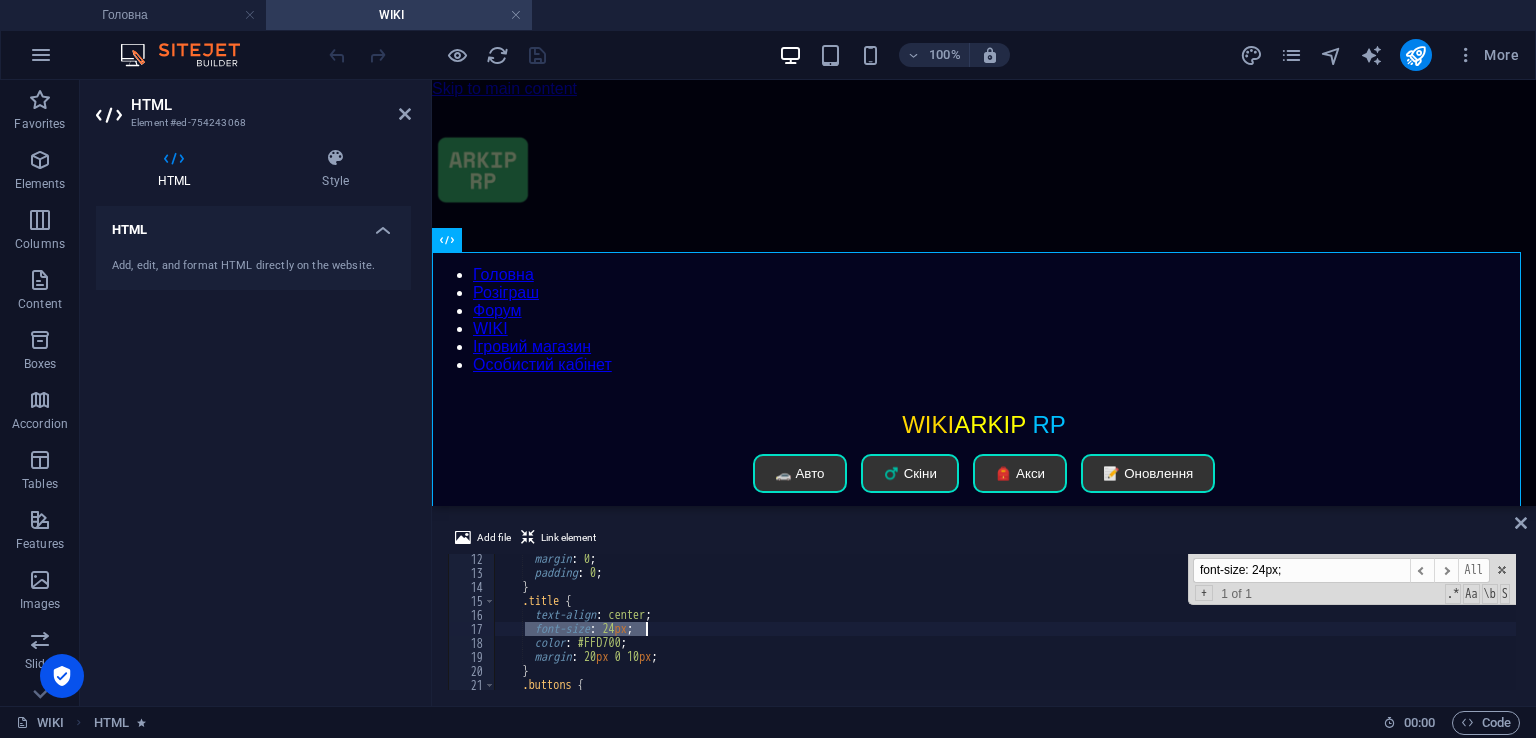 click on "margin :   0 ;         padding :   0 ;      }      .title   {         text-align :   center ;         font-size :   24 px ;         color :   #FFD700 ;         margin :   20 px   0   10 px ;      }      .buttons   {         text-align :   center ; font-size: 24px; ​ ​ All Replace All + 1 of 1 .* Aa \b S" at bounding box center (1005, 622) 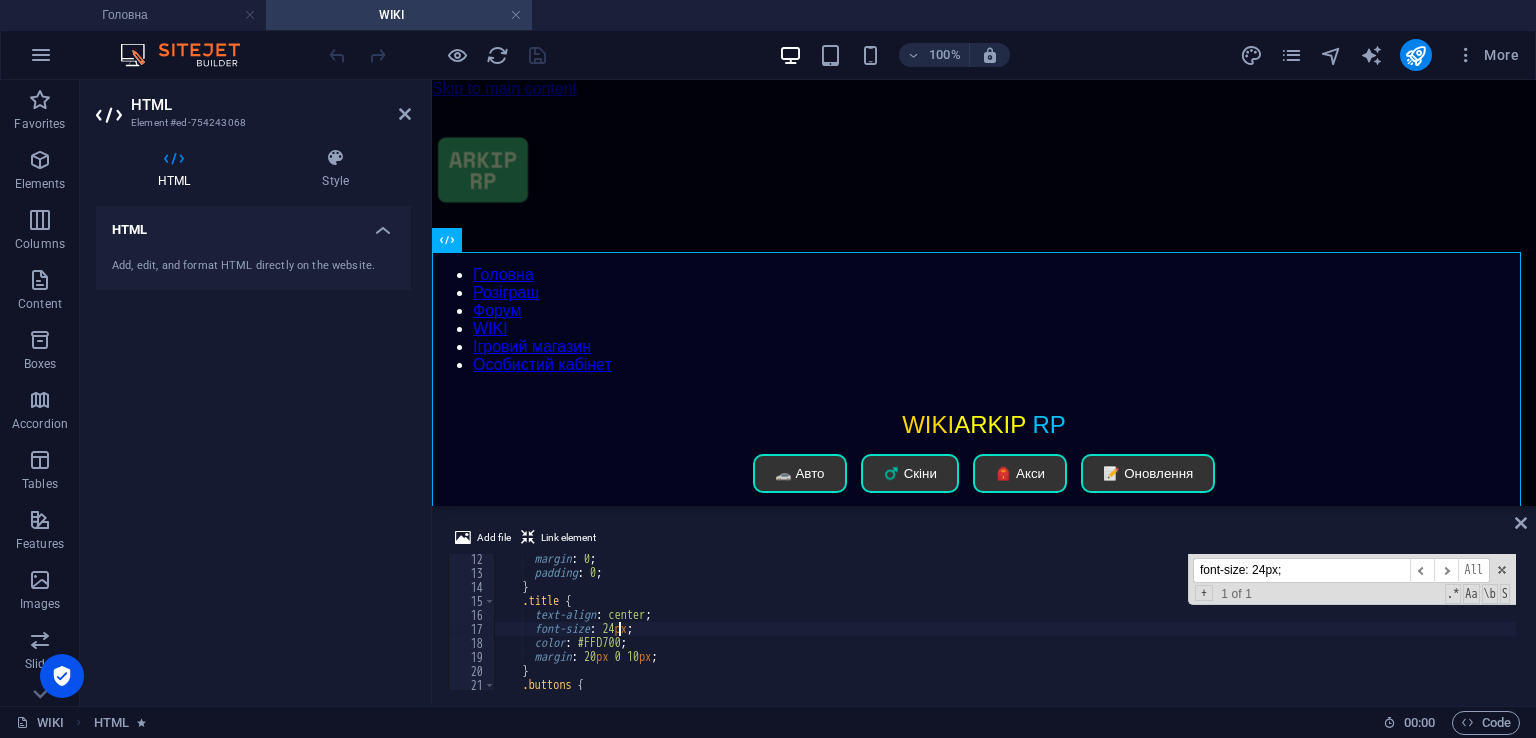 click on "margin :   0 ;         padding :   0 ;      }      .title   {         text-align :   center ;         font-size :   24 px ;         color :   #FFD700 ;         margin :   20 px   0   10 px ;      }      .buttons   {         text-align :   center ;" at bounding box center (1005, 634) 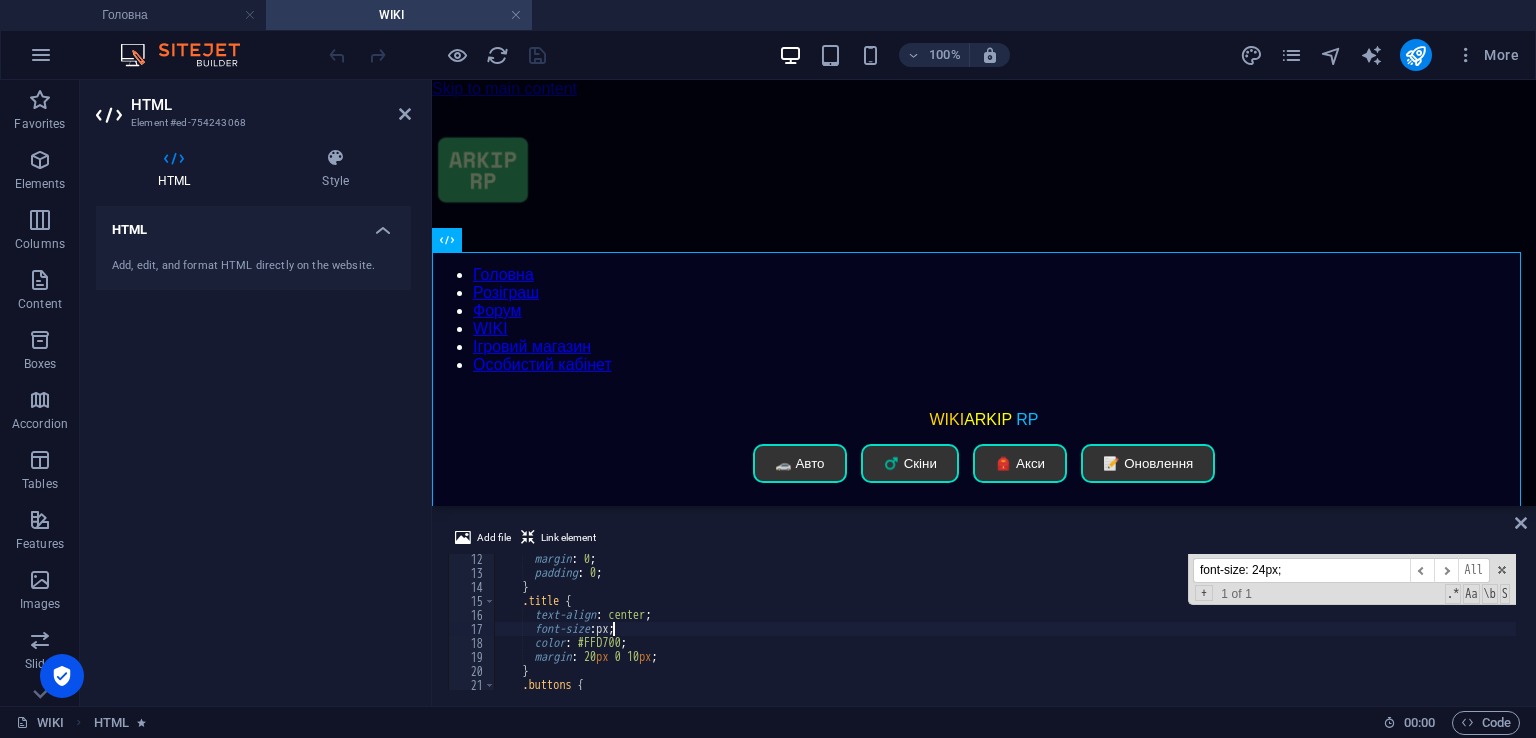 scroll, scrollTop: 0, scrollLeft: 10, axis: horizontal 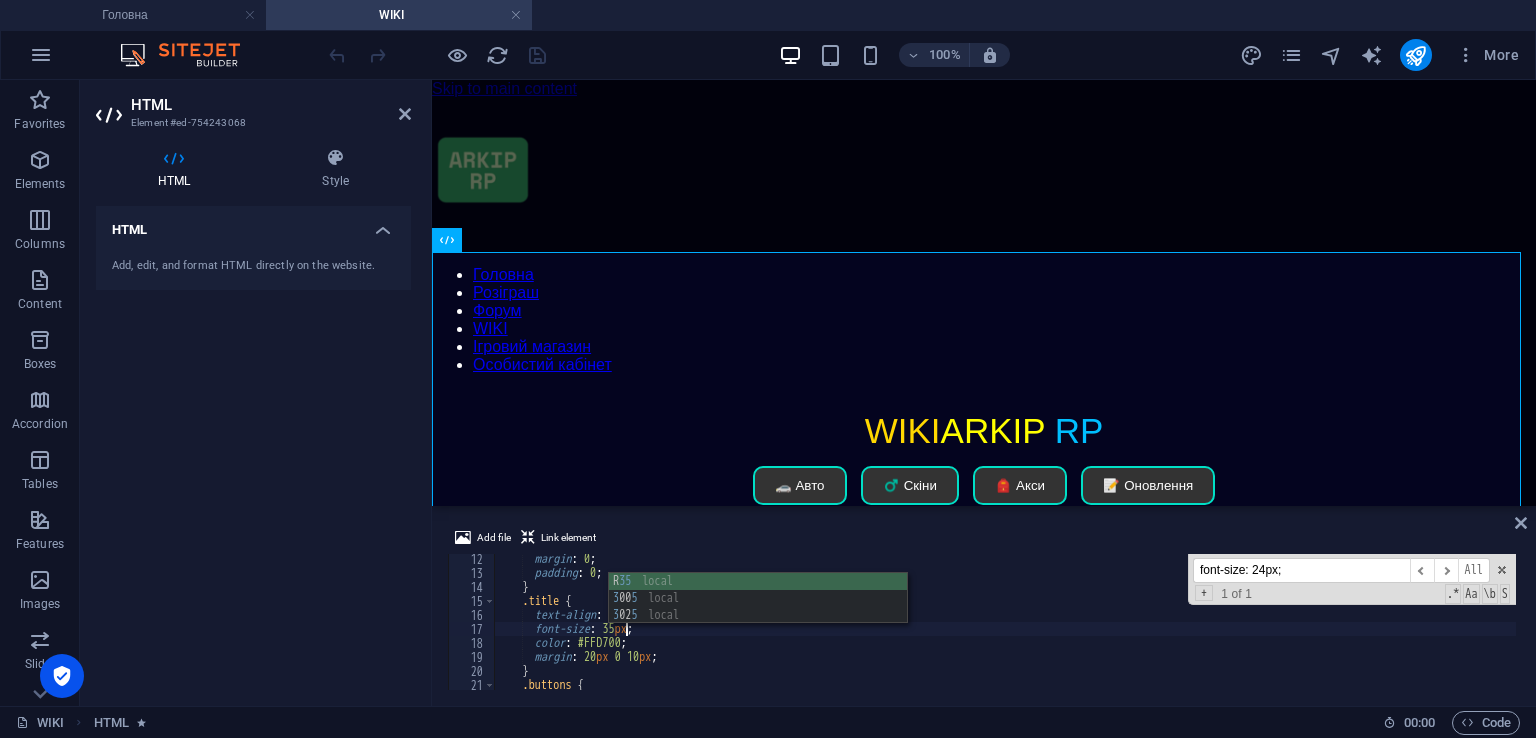 click on "margin :   0 ;         padding :   0 ;      }      .title   {         text-align :   center ;         font-size :   35 px ;         color :   #FFD700 ;         margin :   20 px   0   10 px ;      }      .buttons   {         text-align :   center ;" at bounding box center (1005, 634) 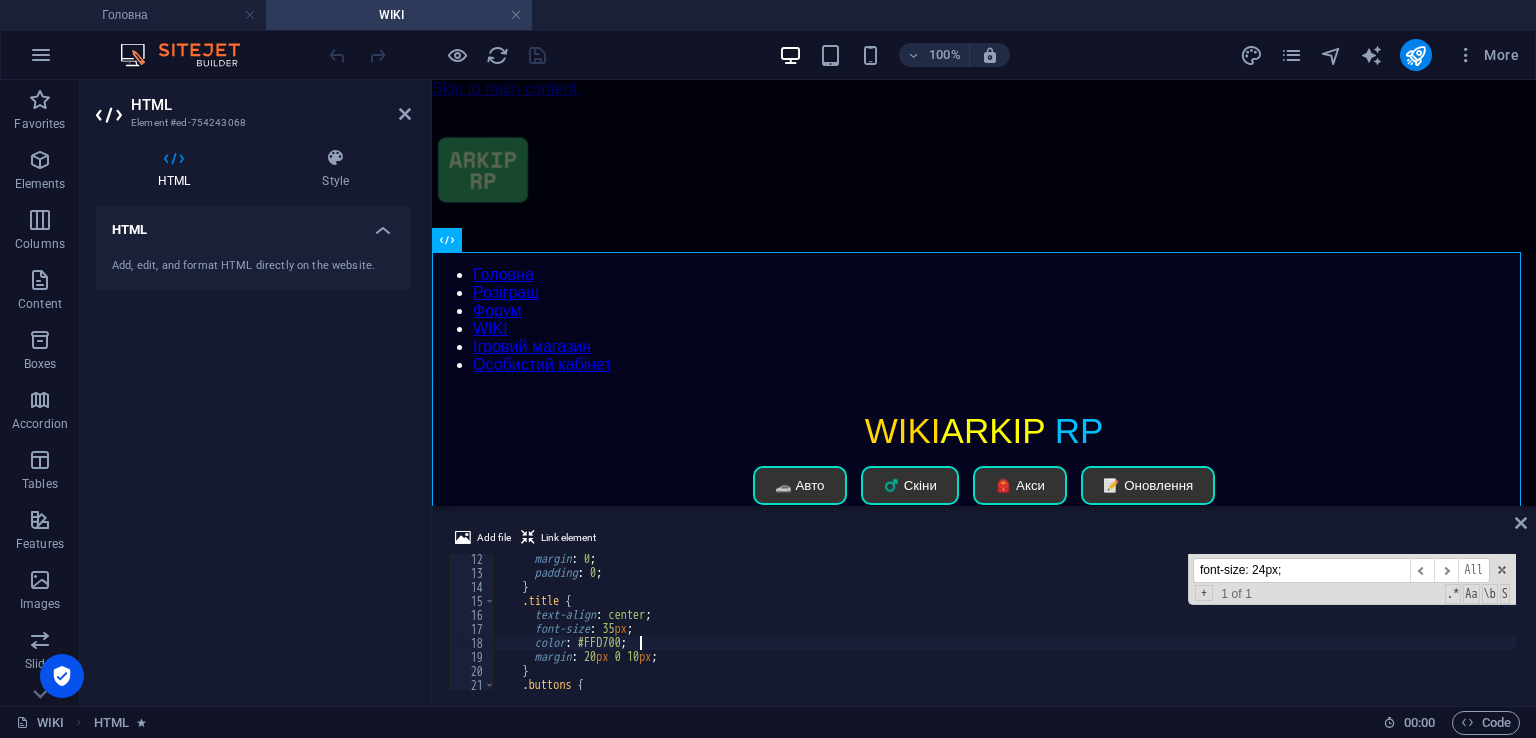 type on "color: #FFD700;" 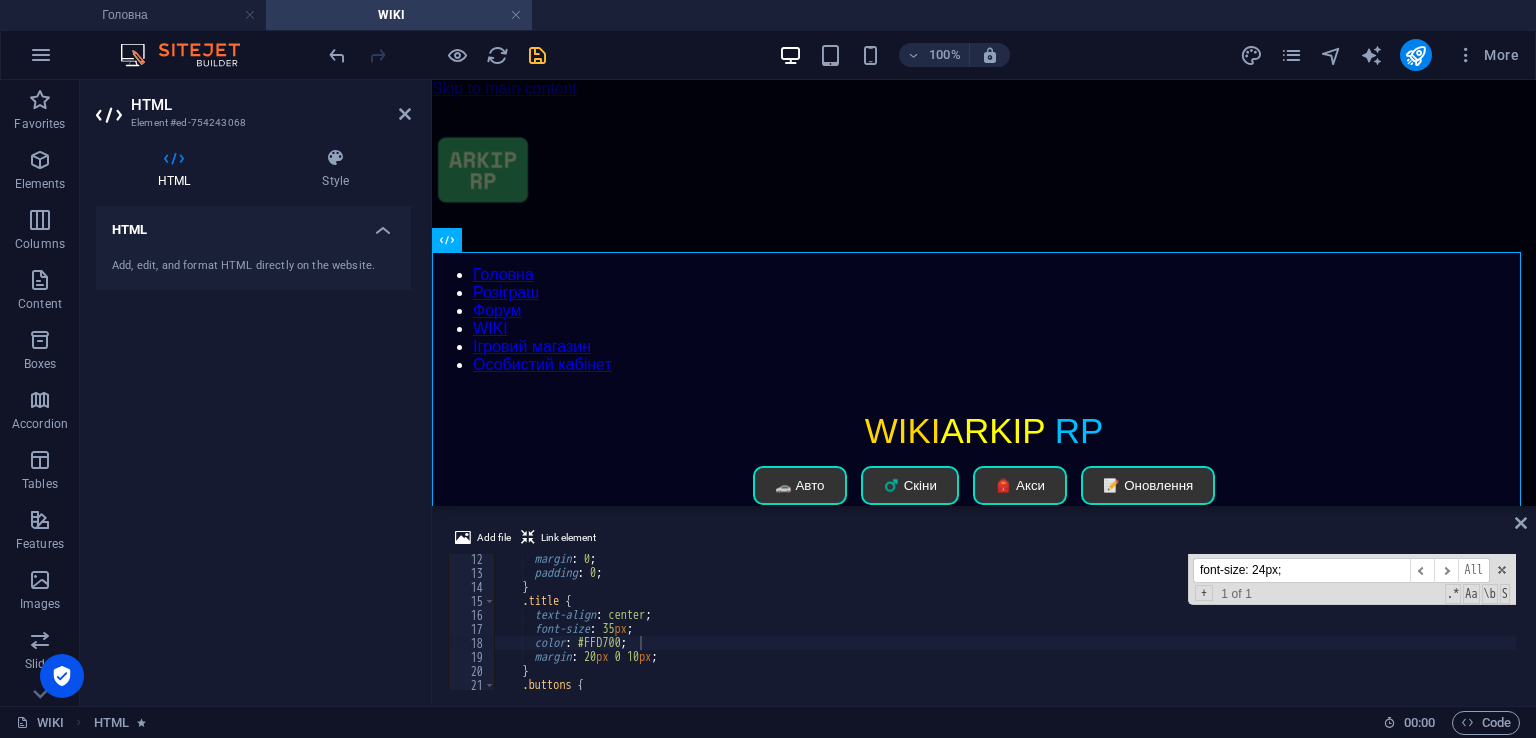 click at bounding box center (537, 55) 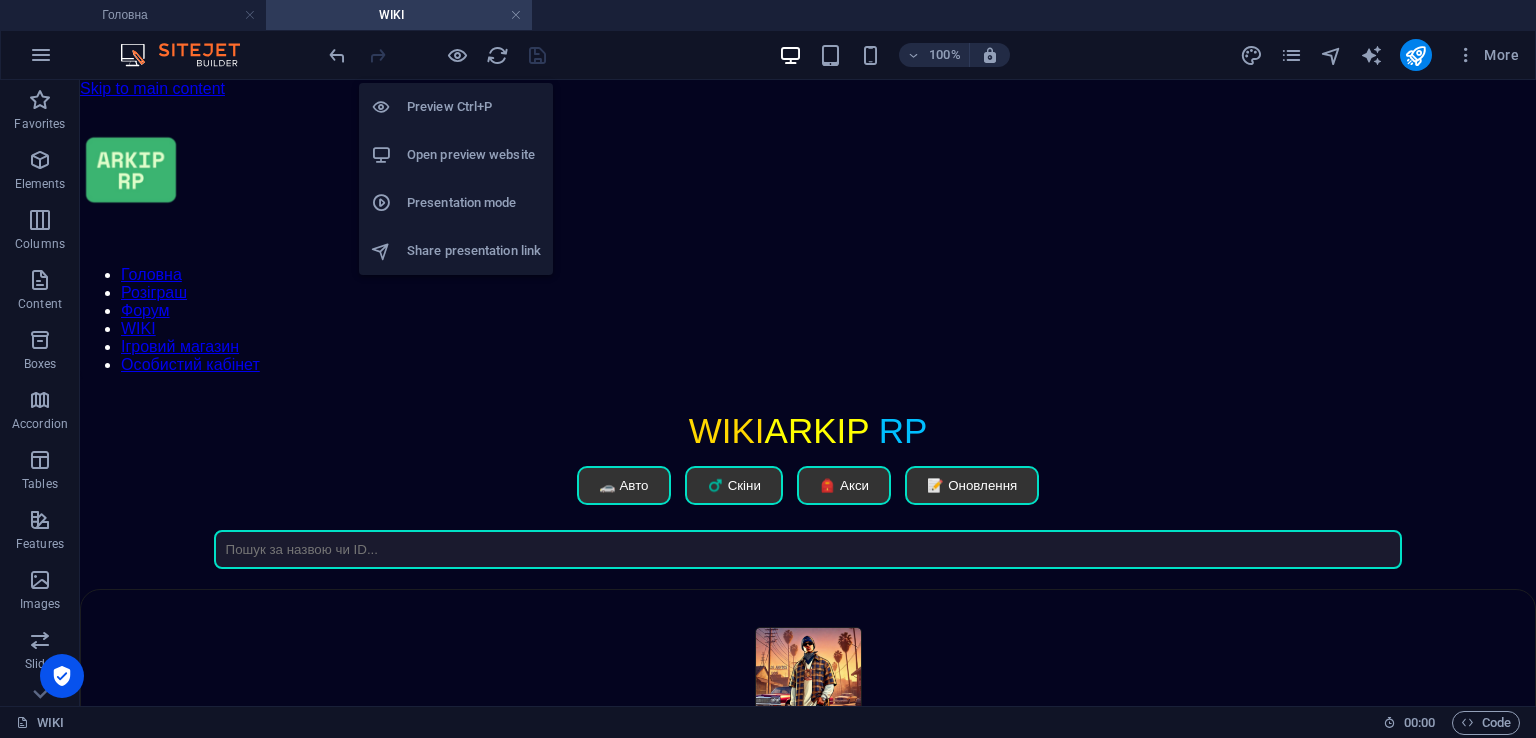 click on "Open preview website" at bounding box center [474, 155] 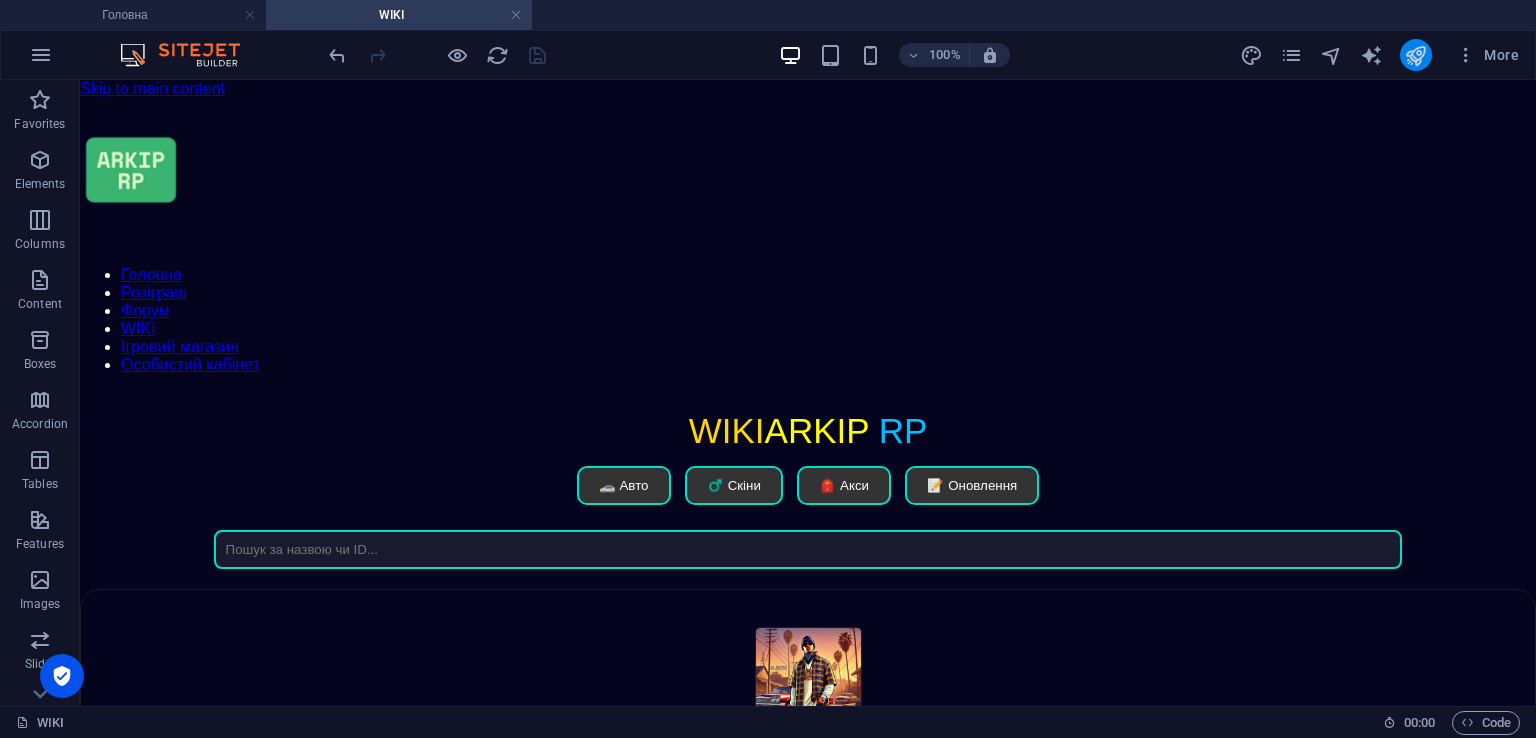 click at bounding box center (1415, 55) 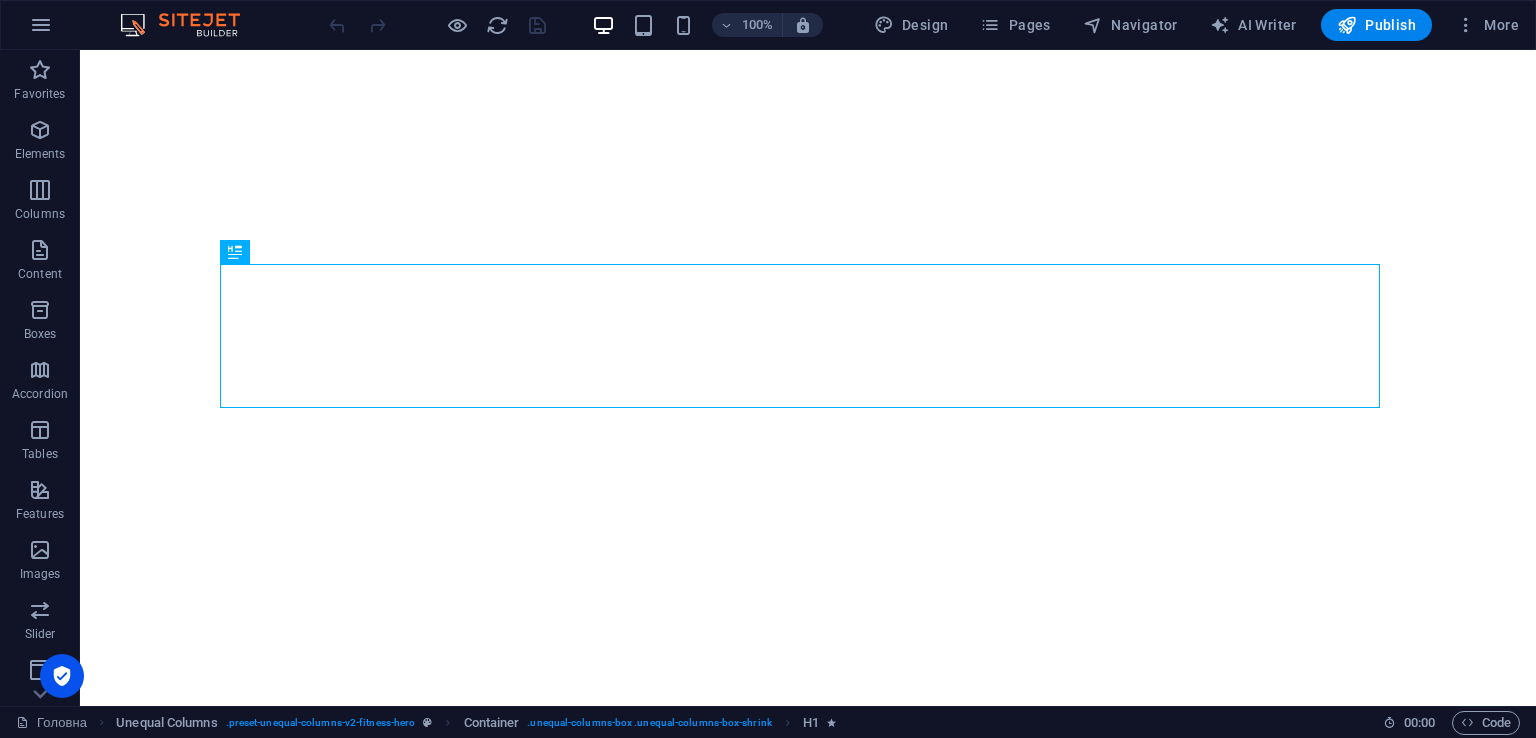 scroll, scrollTop: 0, scrollLeft: 0, axis: both 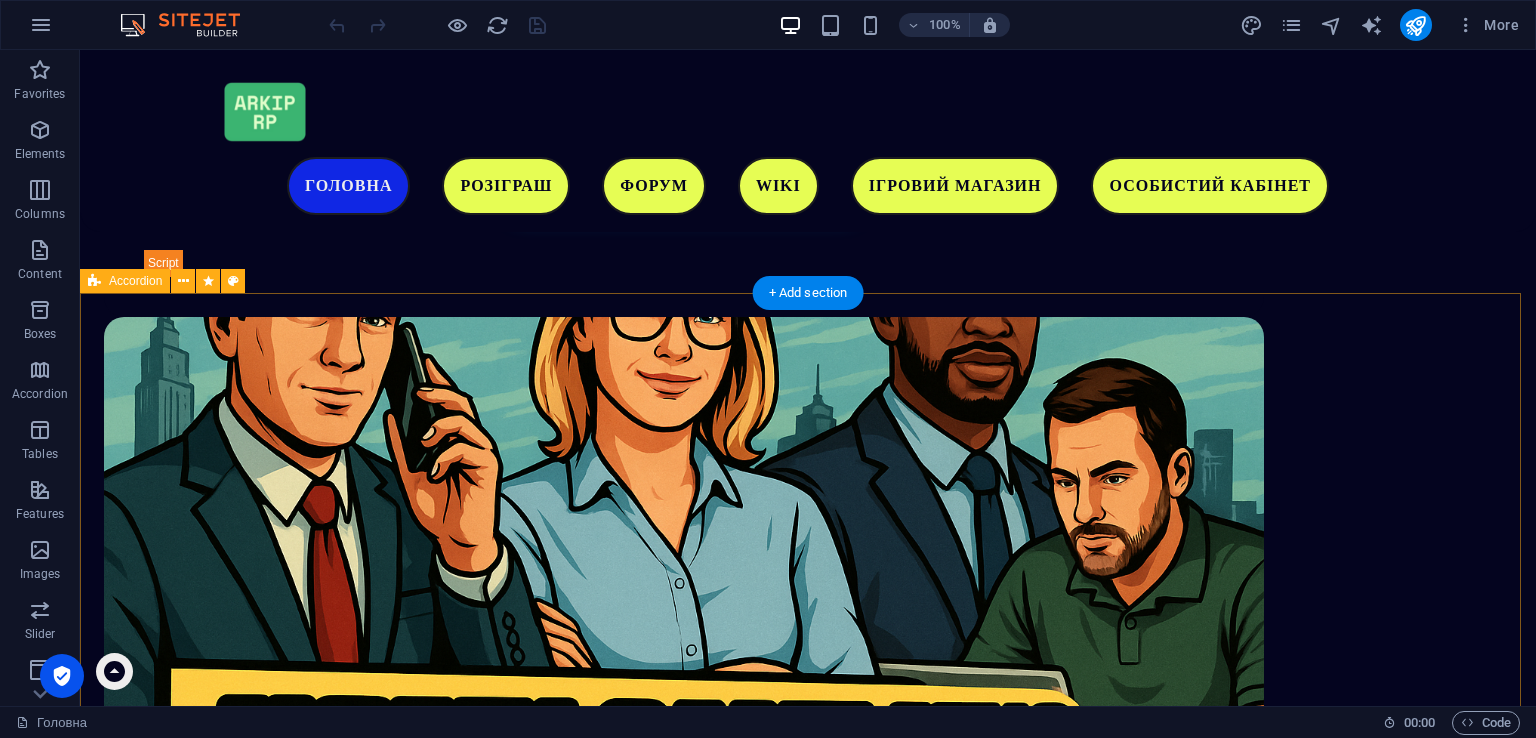 click on "Крок №1 Зайдіть на сайт ARKIP RP  натисніть  ЗАВАНТАЖИТИ ГРУ.  Завантажити гру Крок №2 Встановіть   ігровий лаунчер, зайдіть в нього і завантажте гру. Системні вимоги гри Крок №3 Після завершення встановлення оберіть сервер, на якому хочете грати і зайдіть в гру!     Дивитися Інструкцію" at bounding box center [808, 1982] 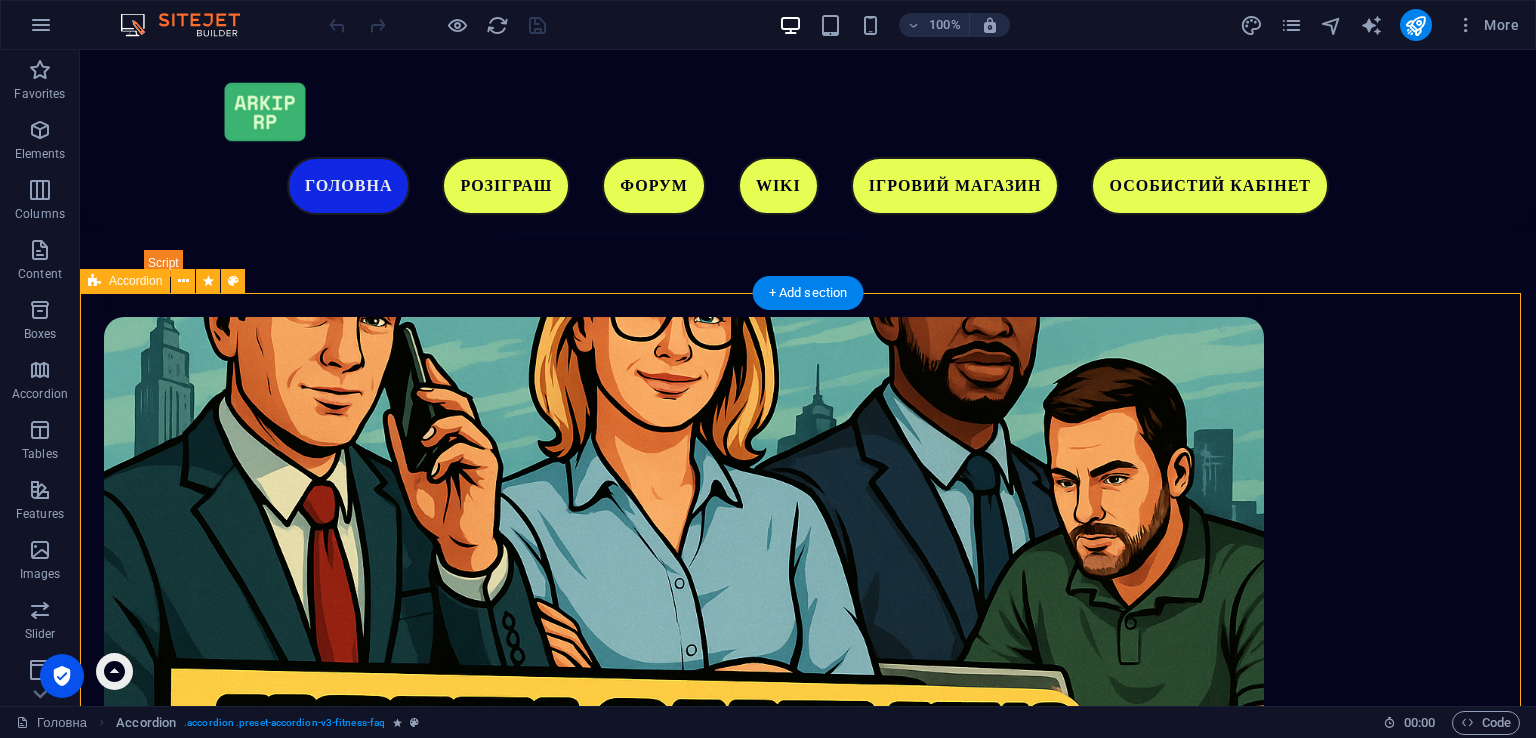 click on "Крок №1 Зайдіть на сайт ARKIP RP  натисніть  ЗАВАНТАЖИТИ ГРУ.  Завантажити гру Крок №2 Встановіть   ігровий лаунчер, зайдіть в нього і завантажте гру. Системні вимоги гри Крок №3 Після завершення встановлення оберіть сервер, на якому хочете грати і зайдіть в гру!     Дивитися Інструкцію" at bounding box center [808, 1982] 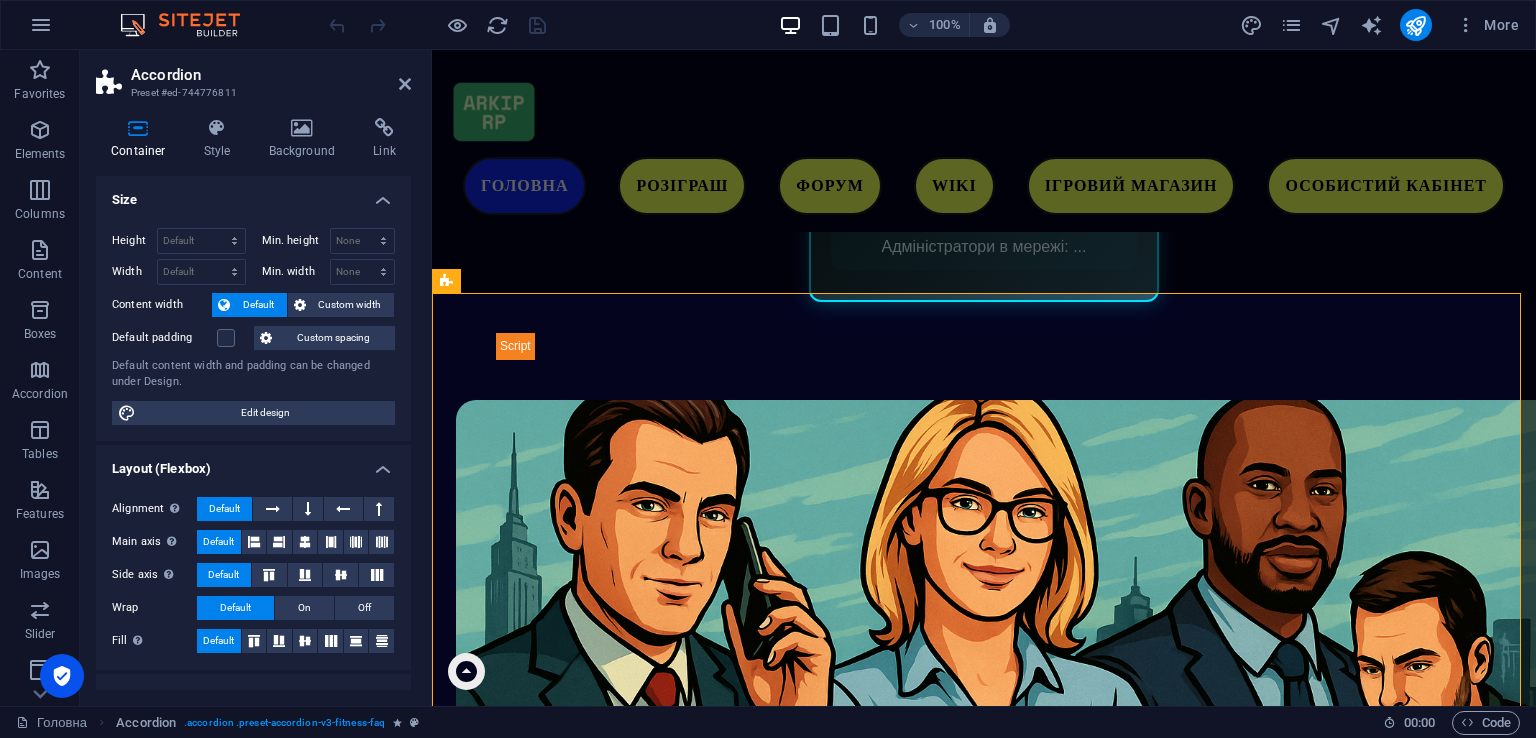 scroll, scrollTop: 1748, scrollLeft: 0, axis: vertical 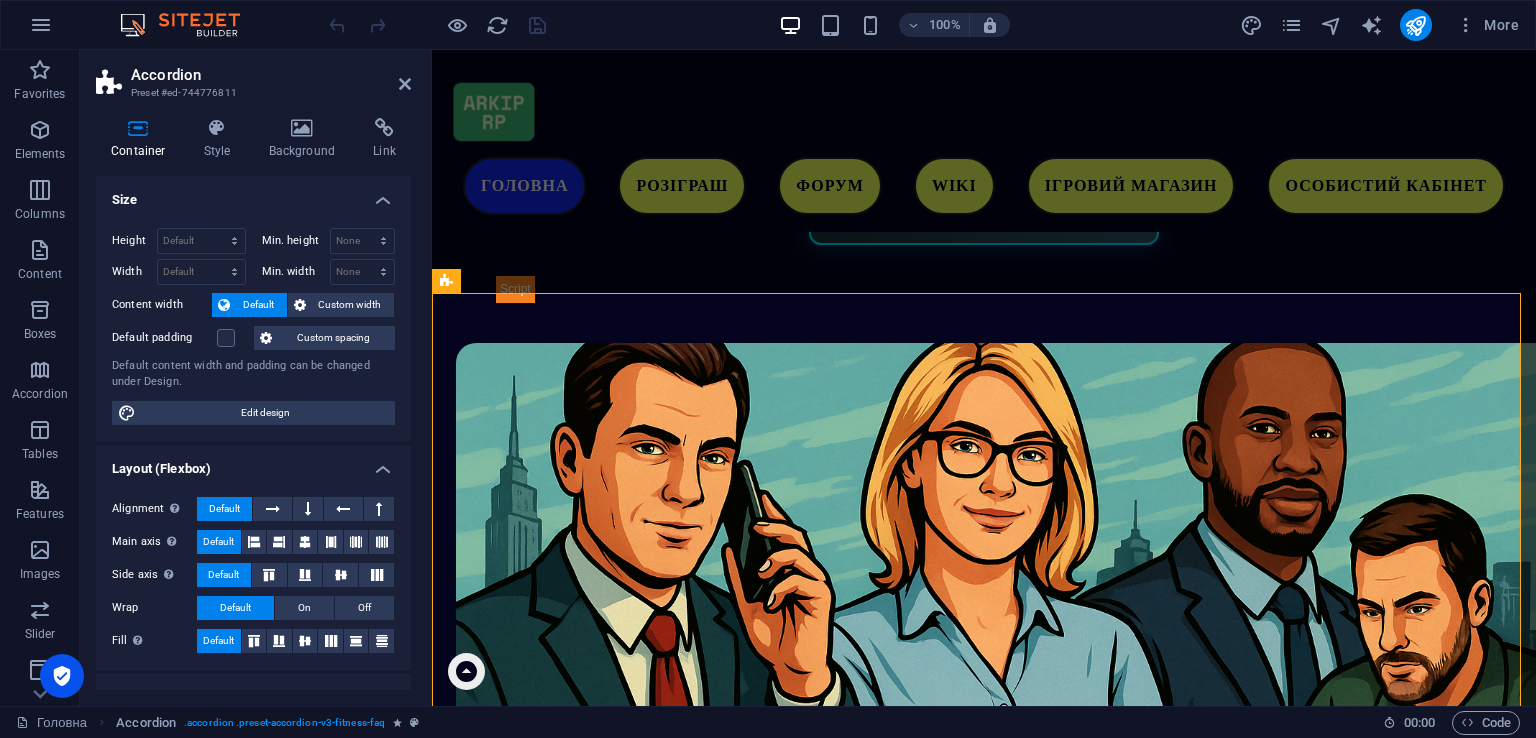click on "Default padding" at bounding box center [164, 338] 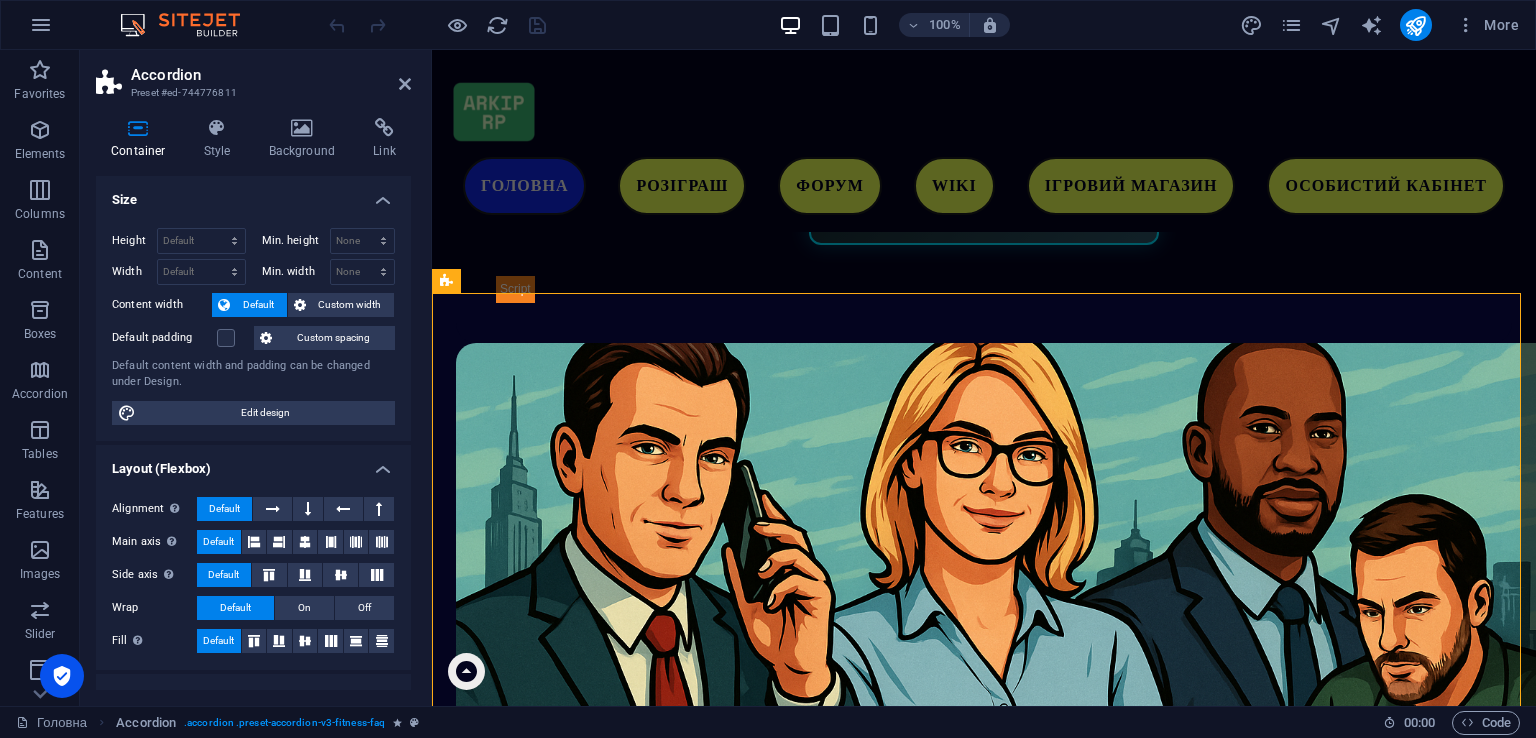 click on "Default padding" at bounding box center [0, 0] 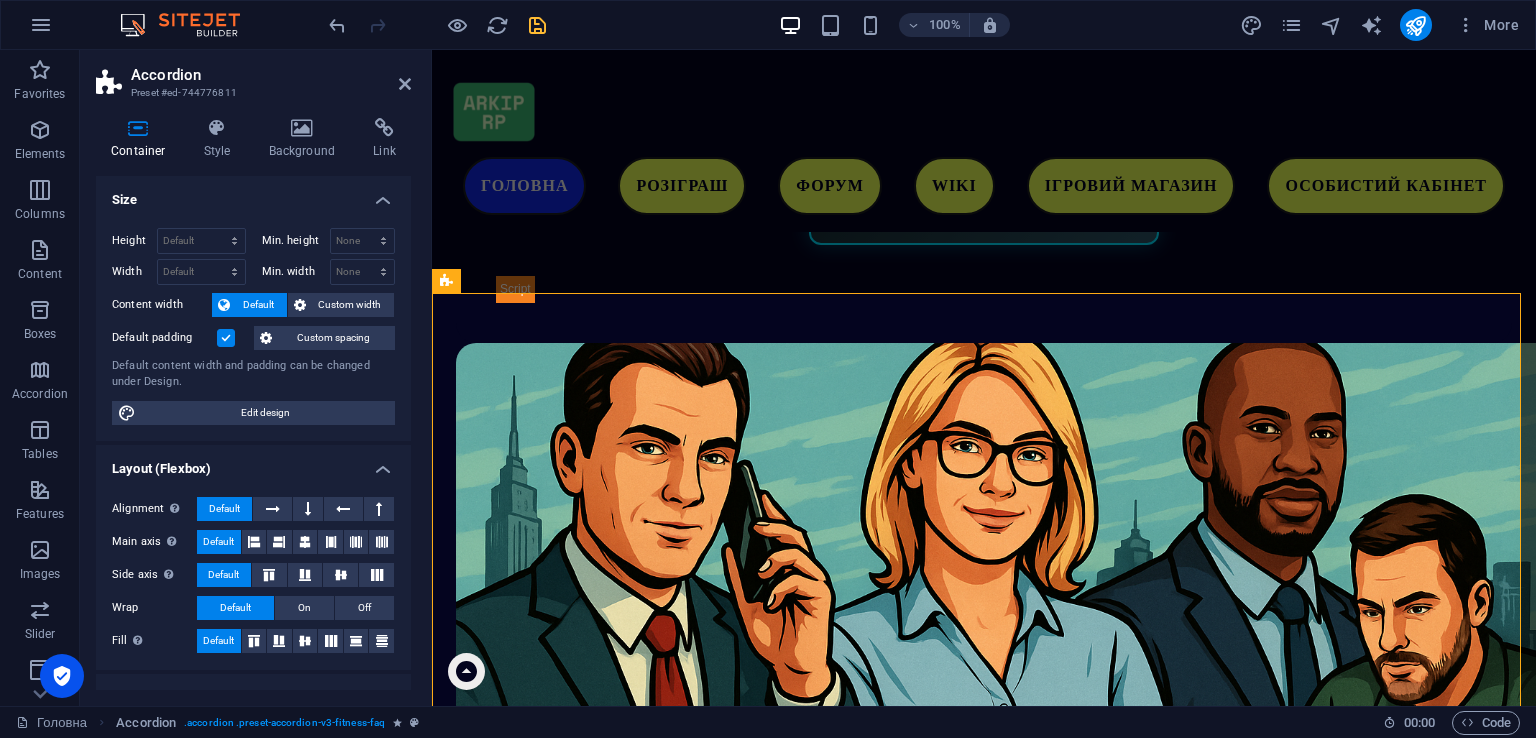 click at bounding box center (537, 25) 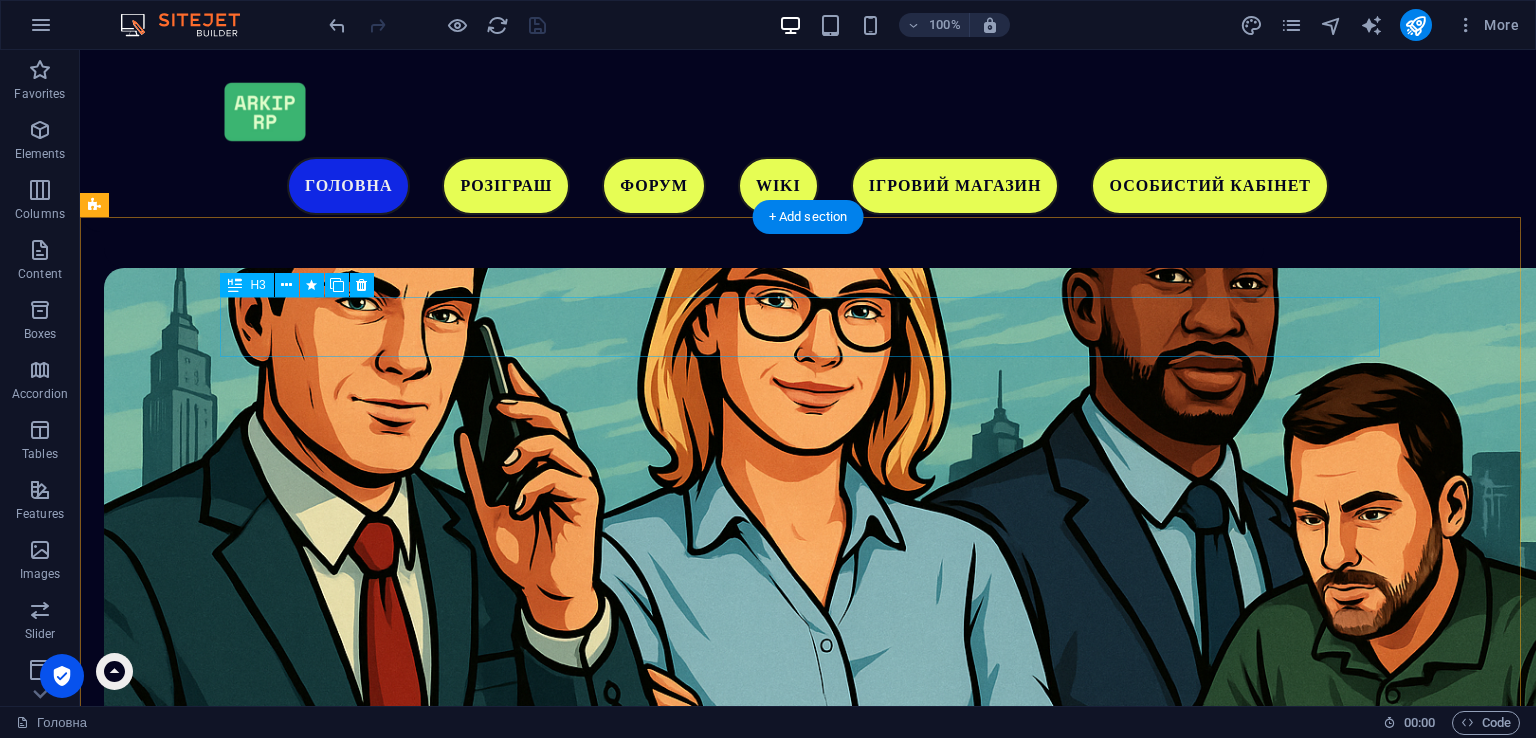 scroll, scrollTop: 1691, scrollLeft: 0, axis: vertical 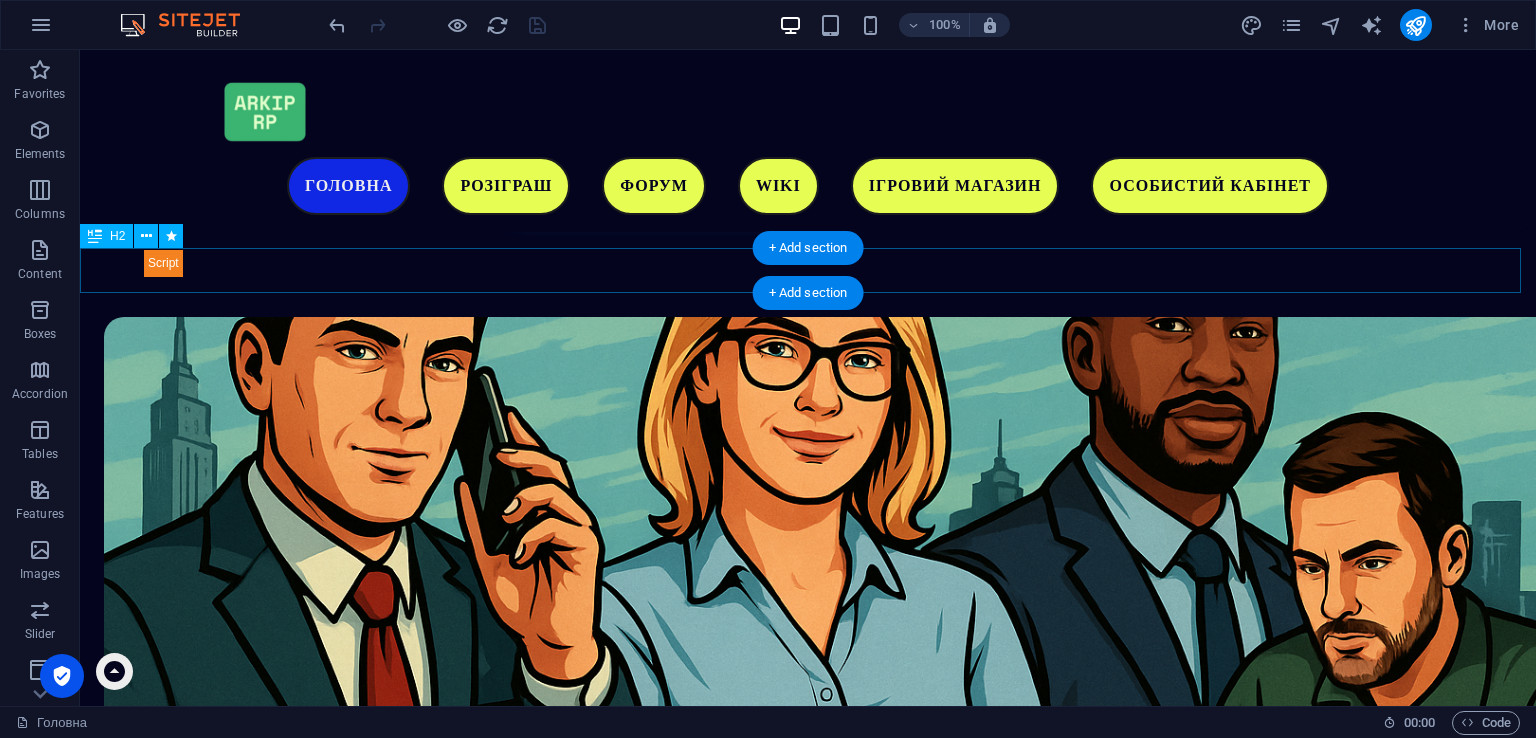 click on "Як почати грати?" at bounding box center [808, 1681] 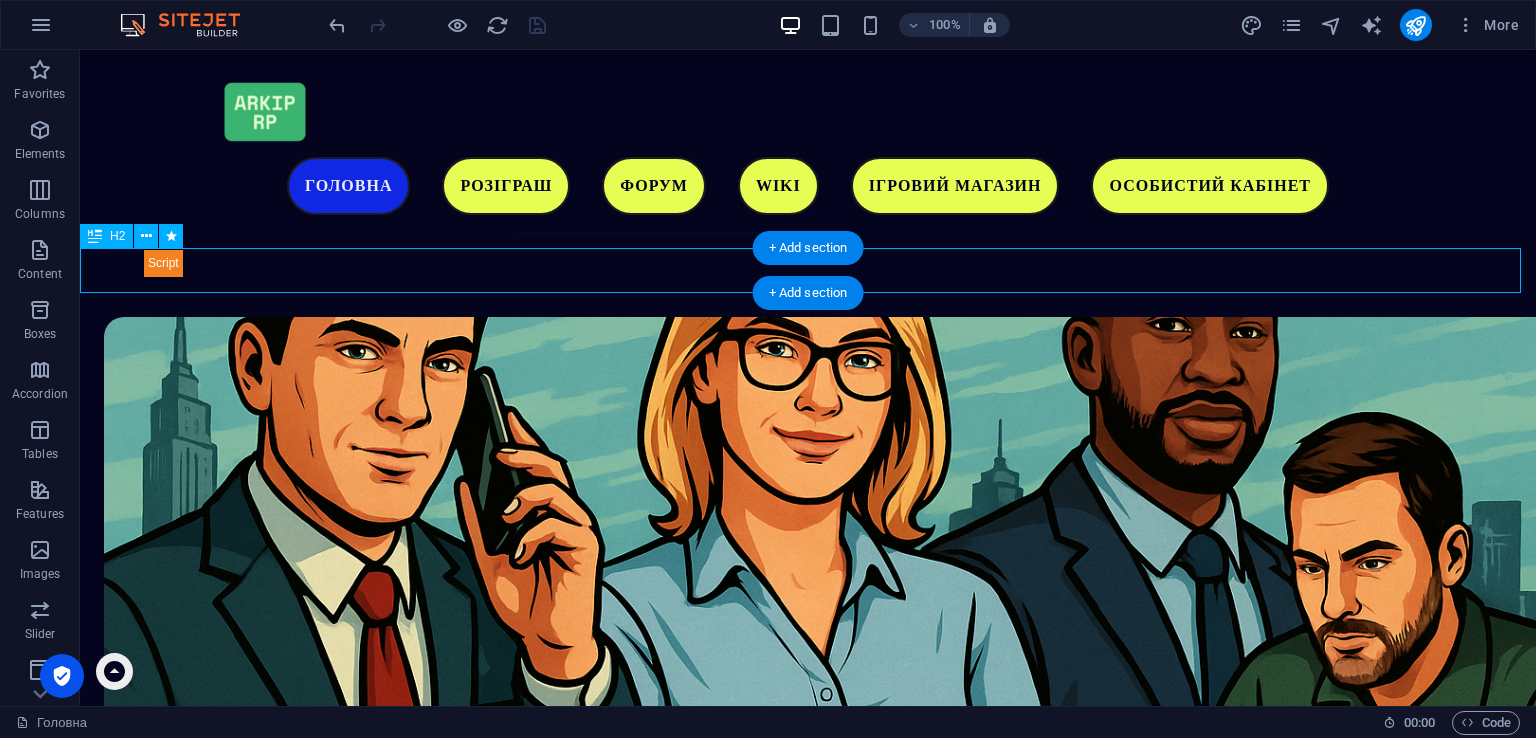 click on "Як почати грати?" at bounding box center (808, 1681) 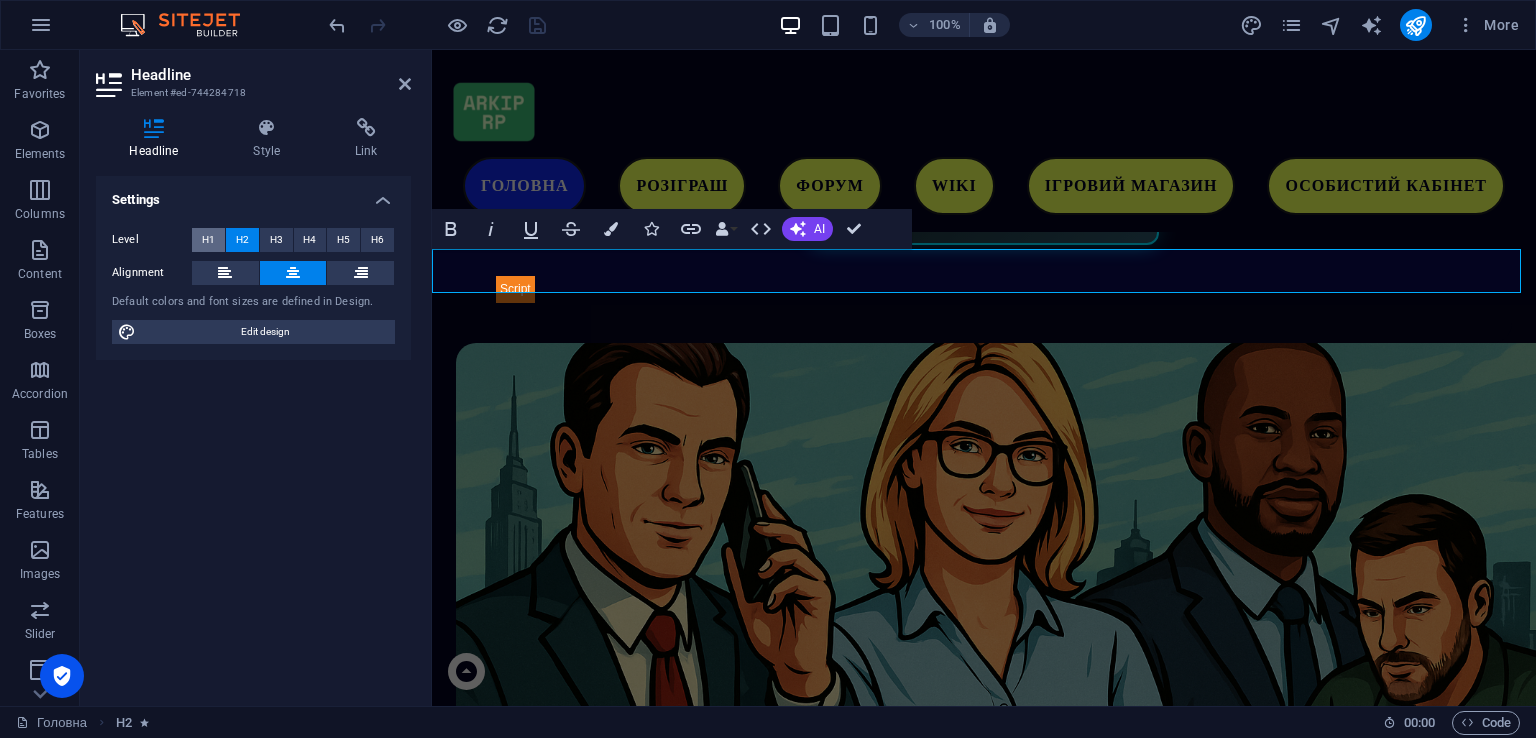click on "H1" at bounding box center (208, 240) 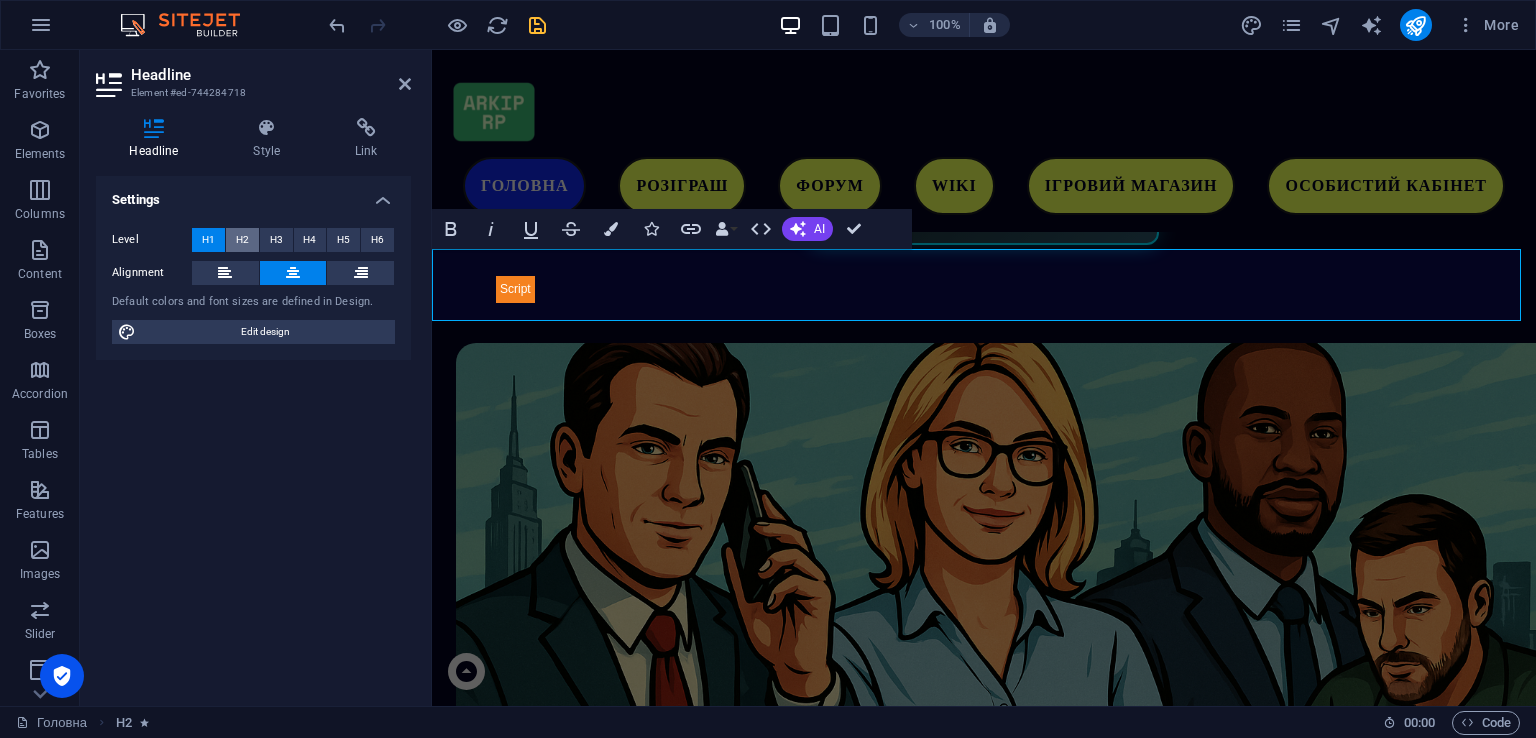 click on "H2" at bounding box center [242, 240] 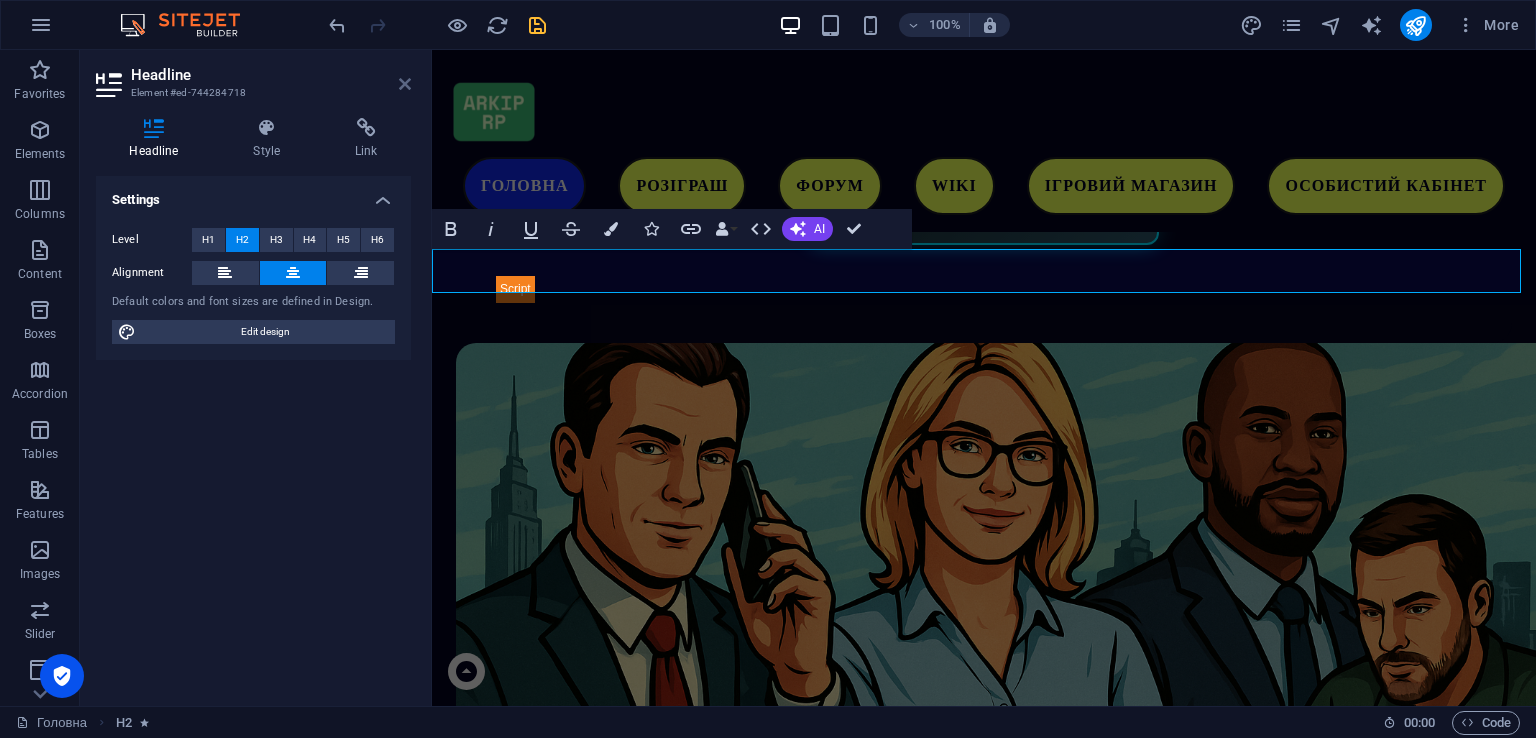 click at bounding box center (405, 84) 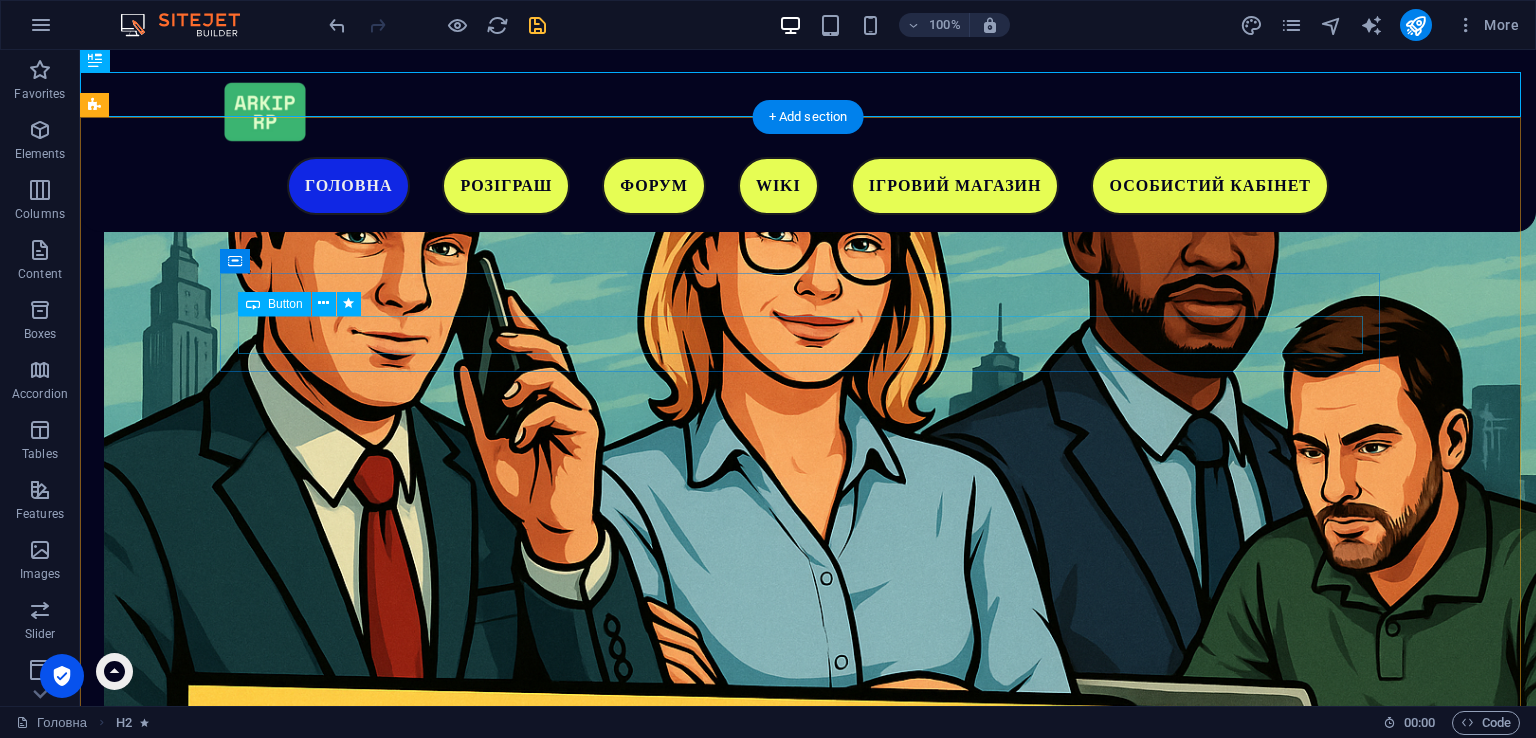 scroll, scrollTop: 1791, scrollLeft: 0, axis: vertical 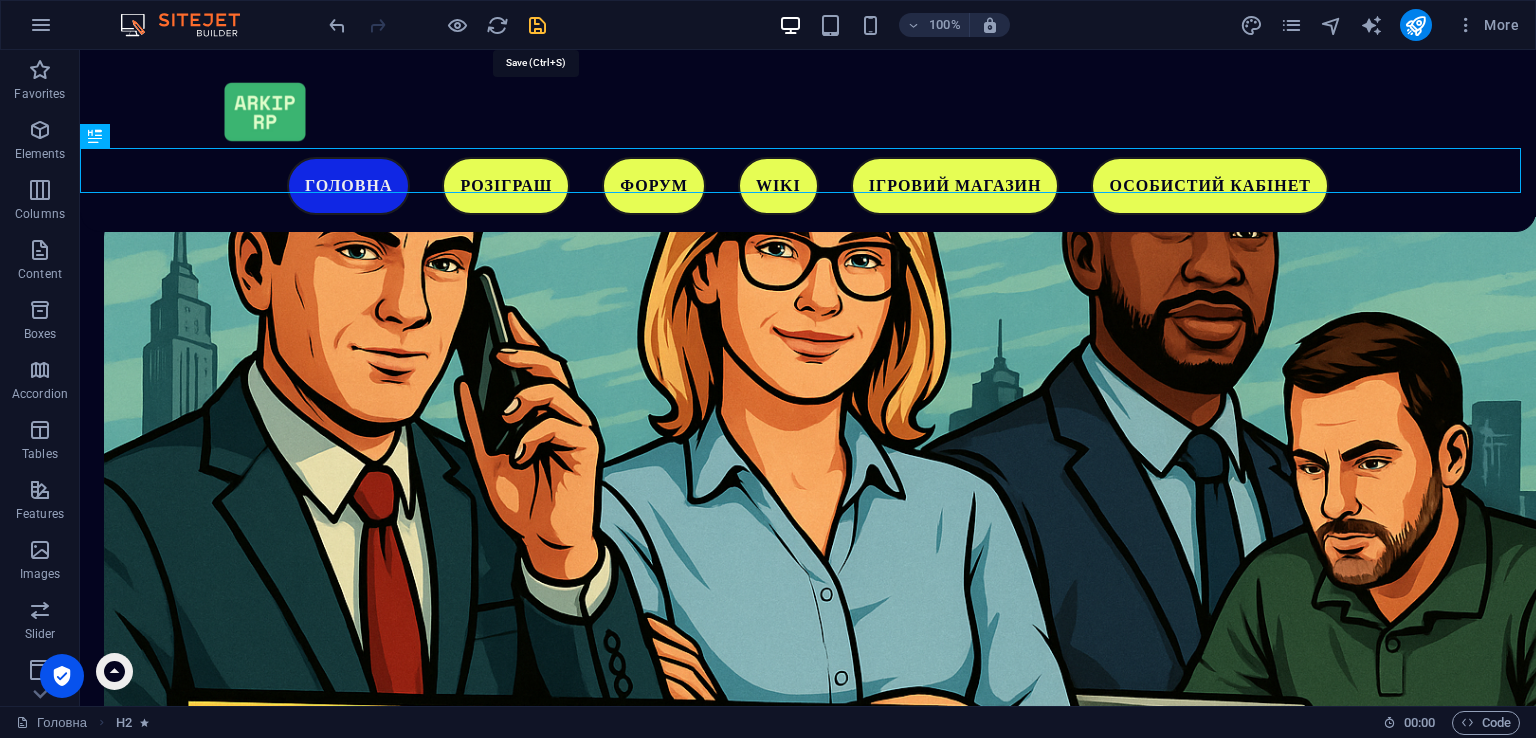 click at bounding box center [537, 25] 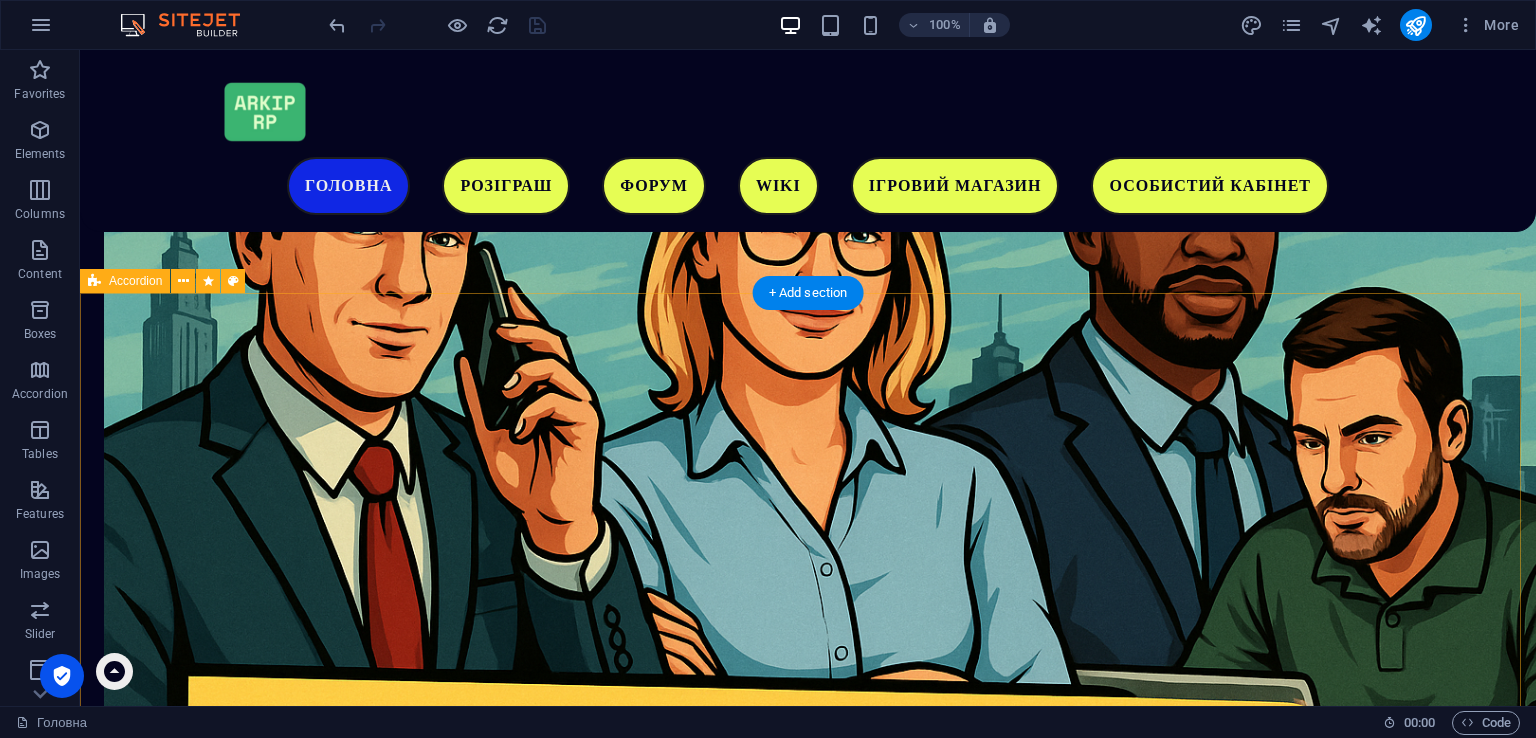 scroll, scrollTop: 1891, scrollLeft: 0, axis: vertical 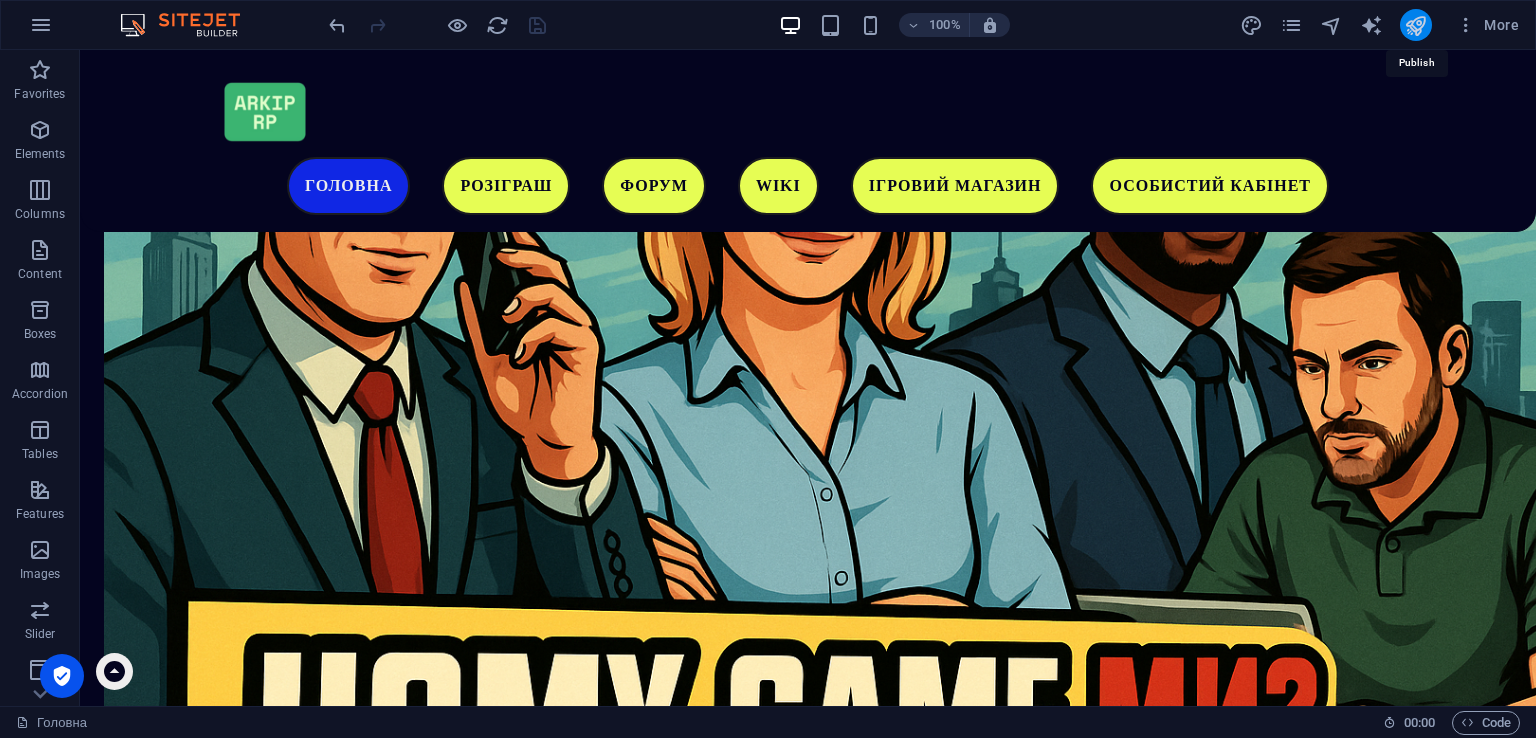 click at bounding box center [1415, 25] 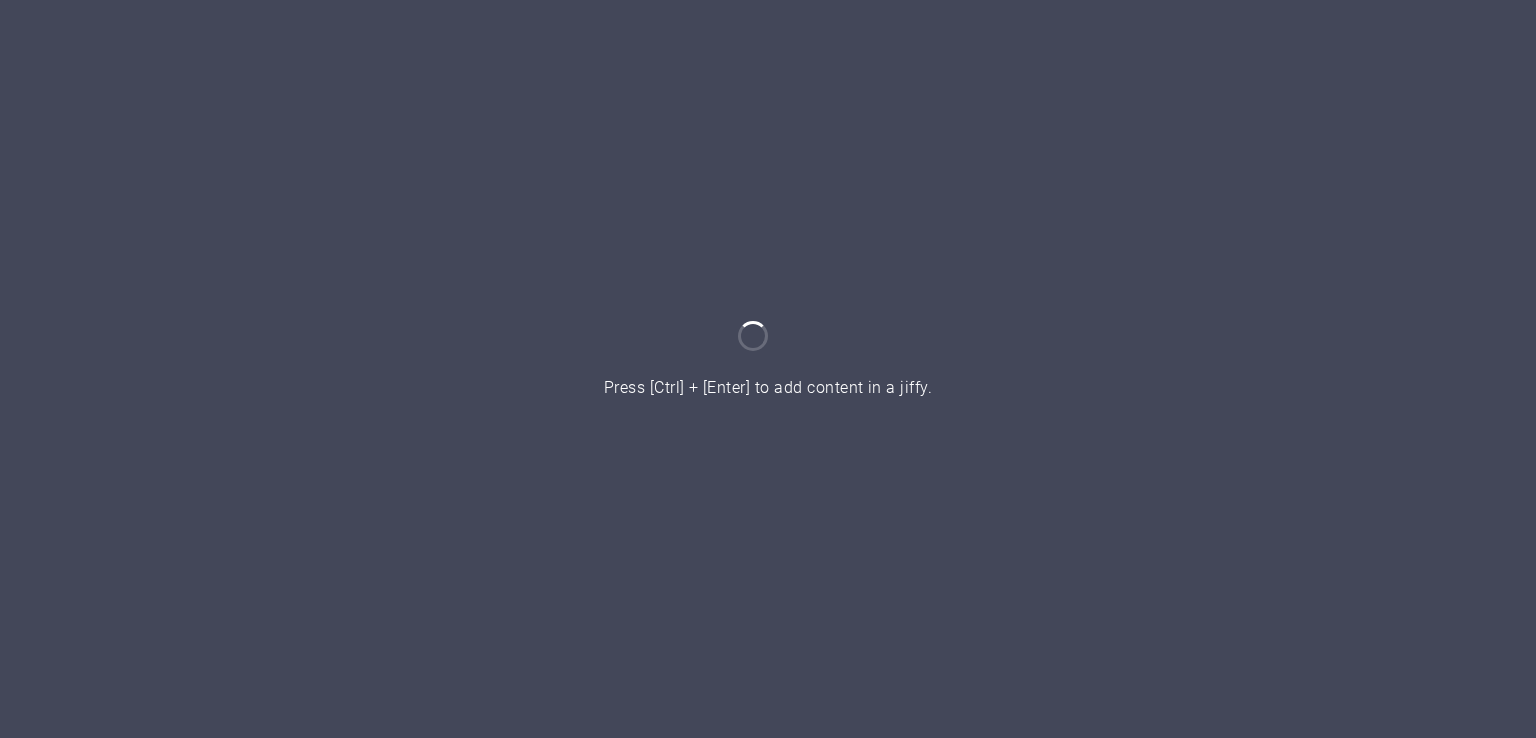 scroll, scrollTop: 0, scrollLeft: 0, axis: both 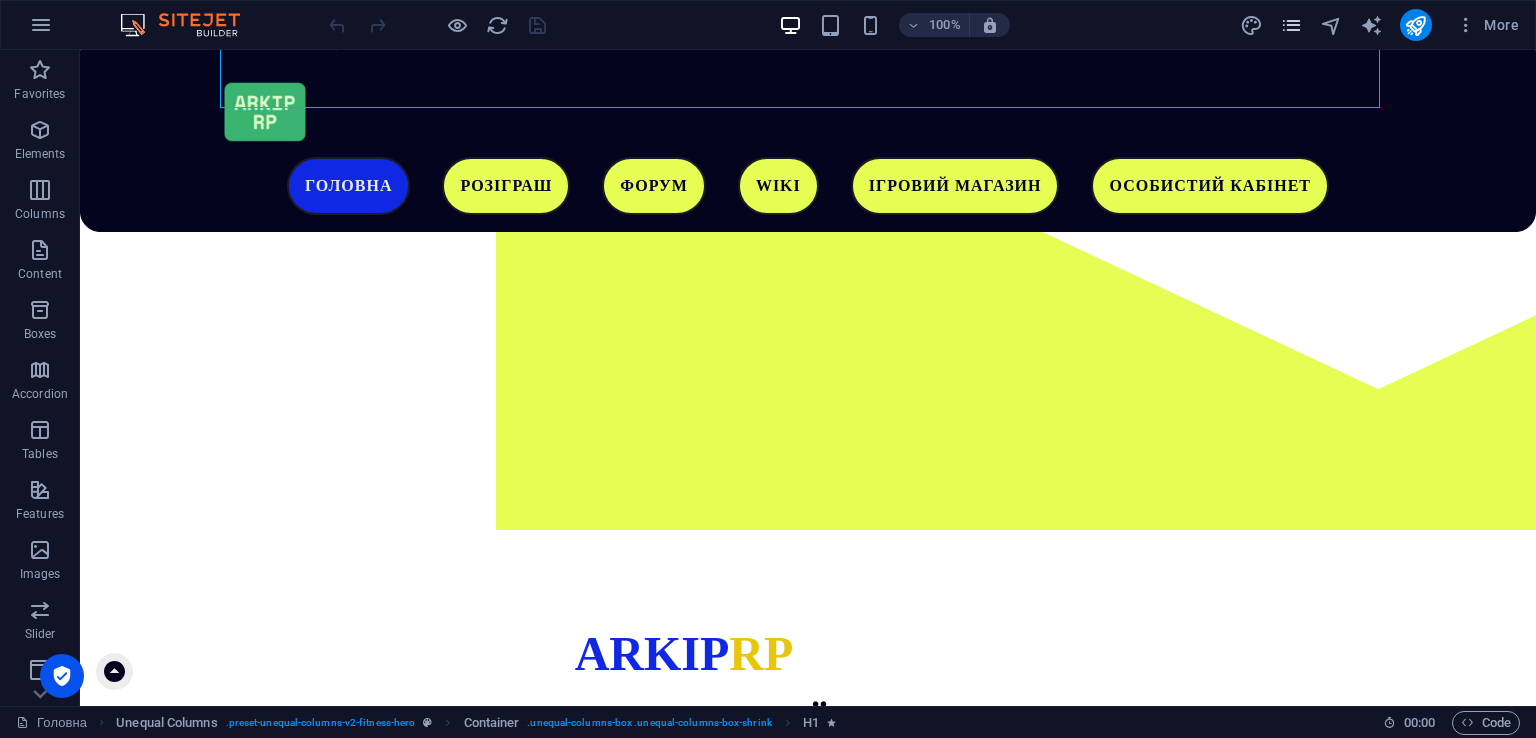 click at bounding box center [1291, 25] 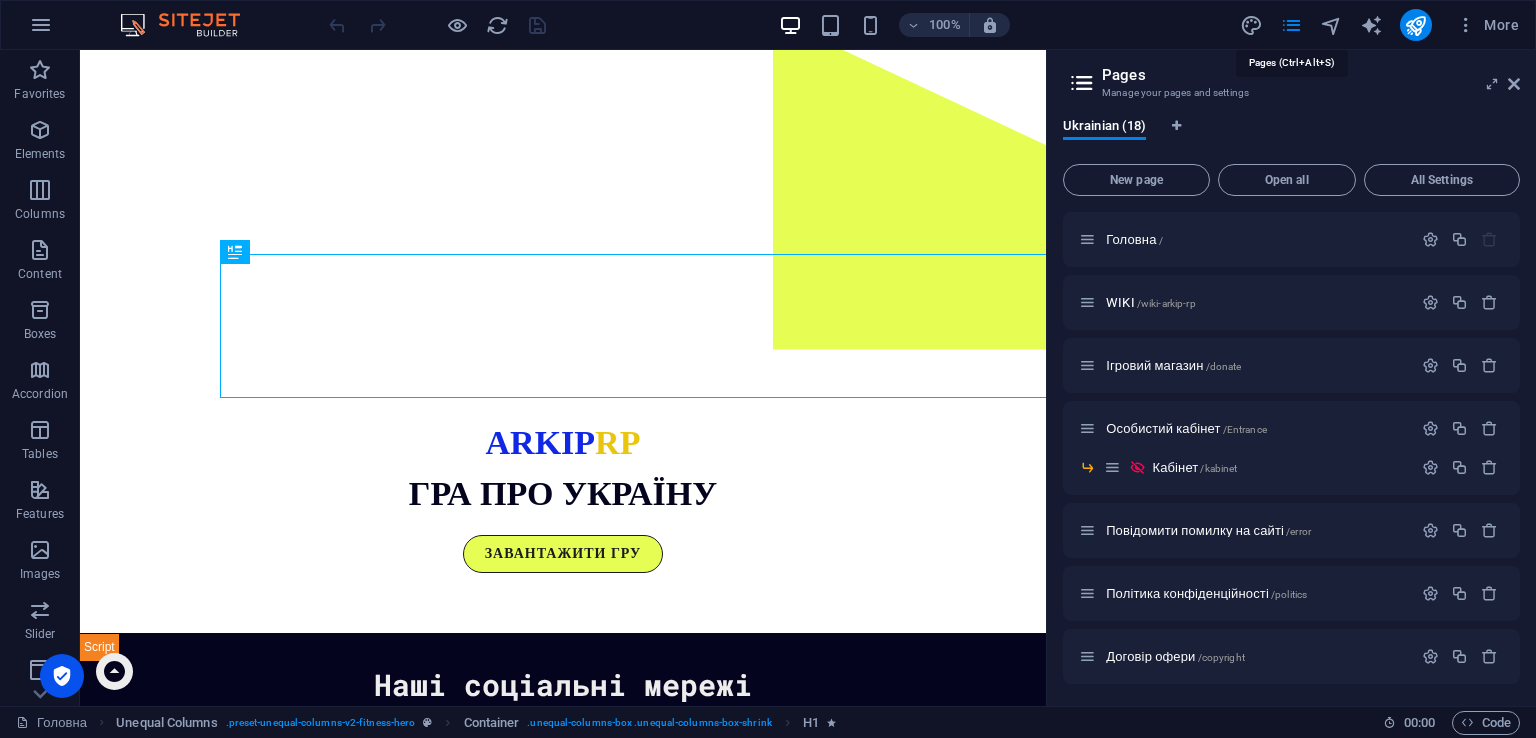 scroll, scrollTop: 0, scrollLeft: 0, axis: both 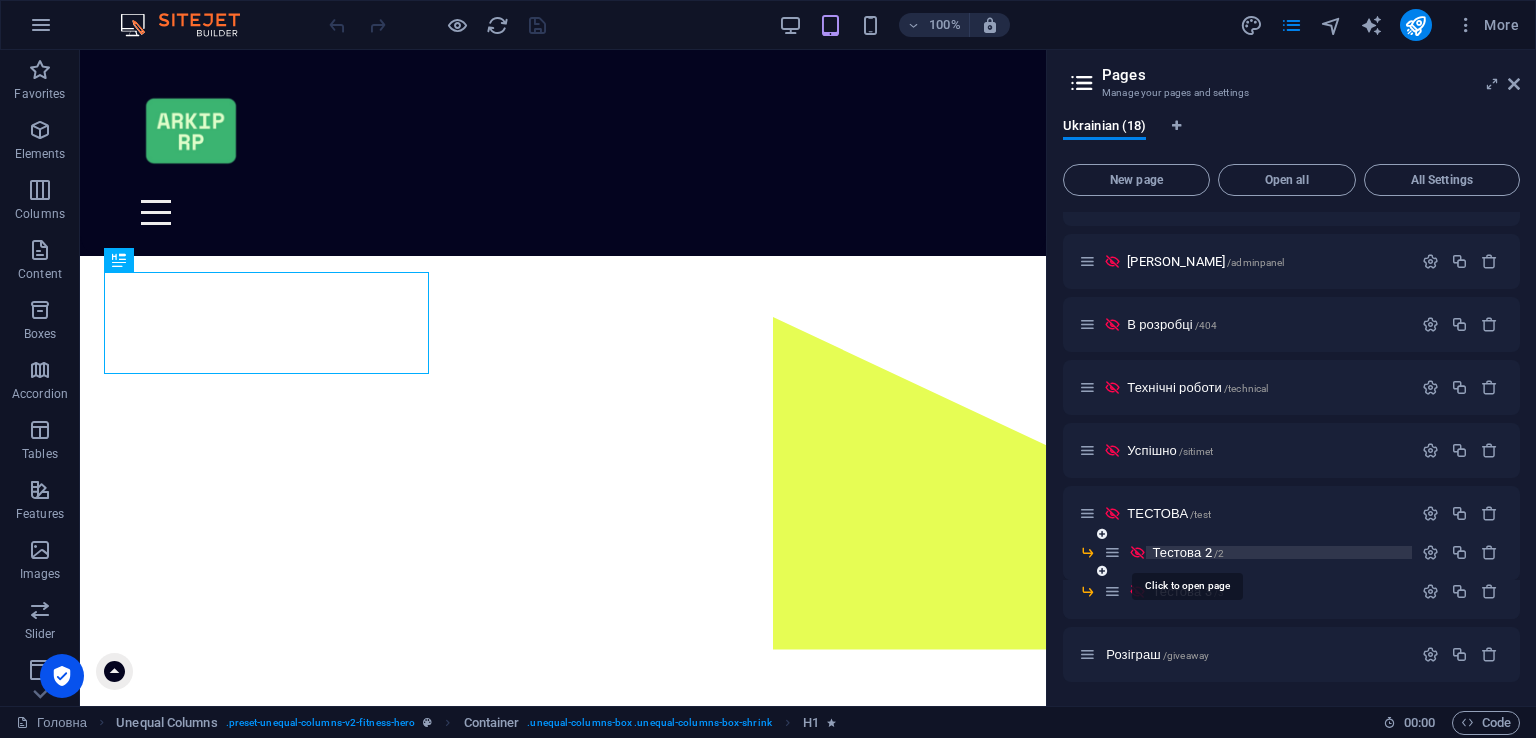 click on "Тестова 2 /2" at bounding box center [1188, 552] 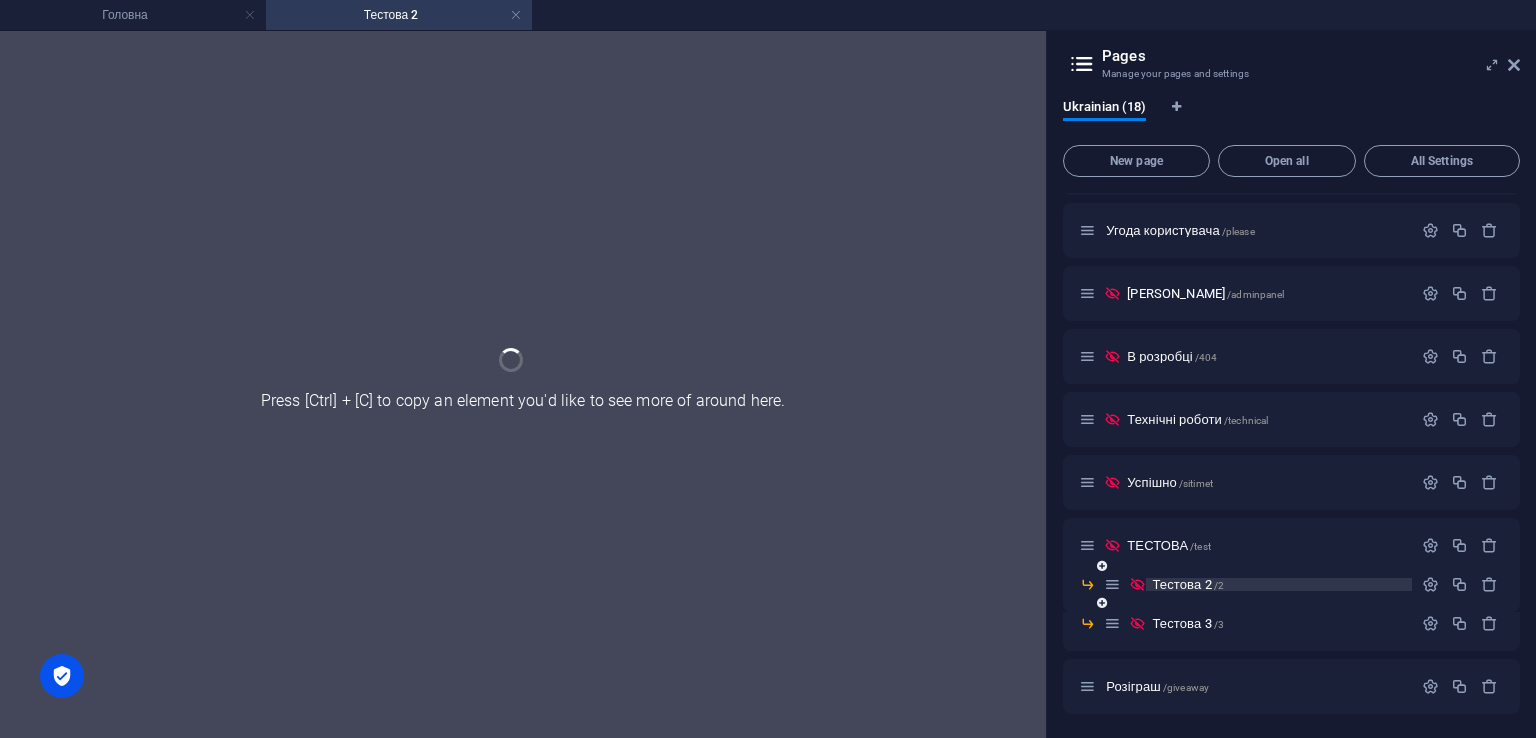 scroll, scrollTop: 533, scrollLeft: 0, axis: vertical 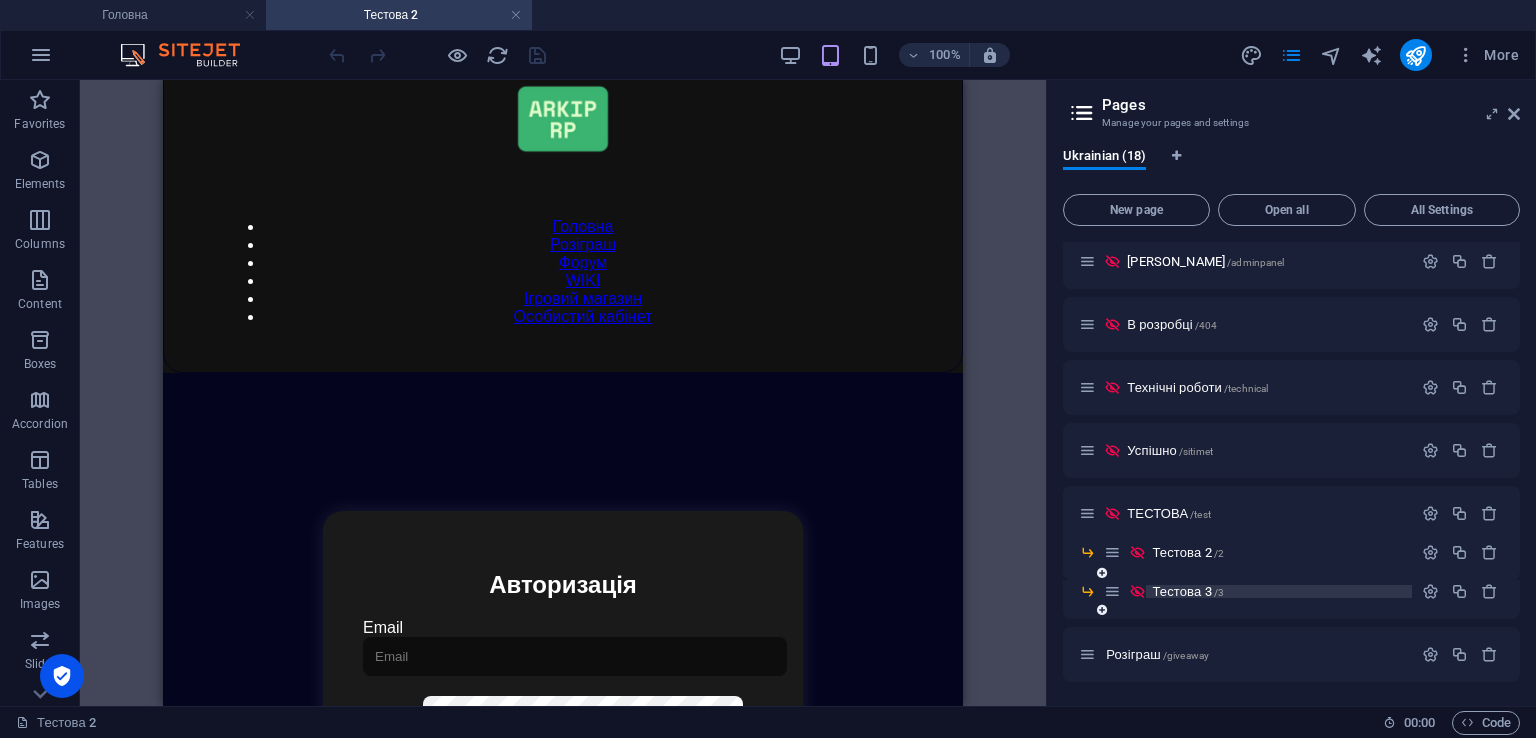 click on "Тестова 3 /3" at bounding box center (1188, 591) 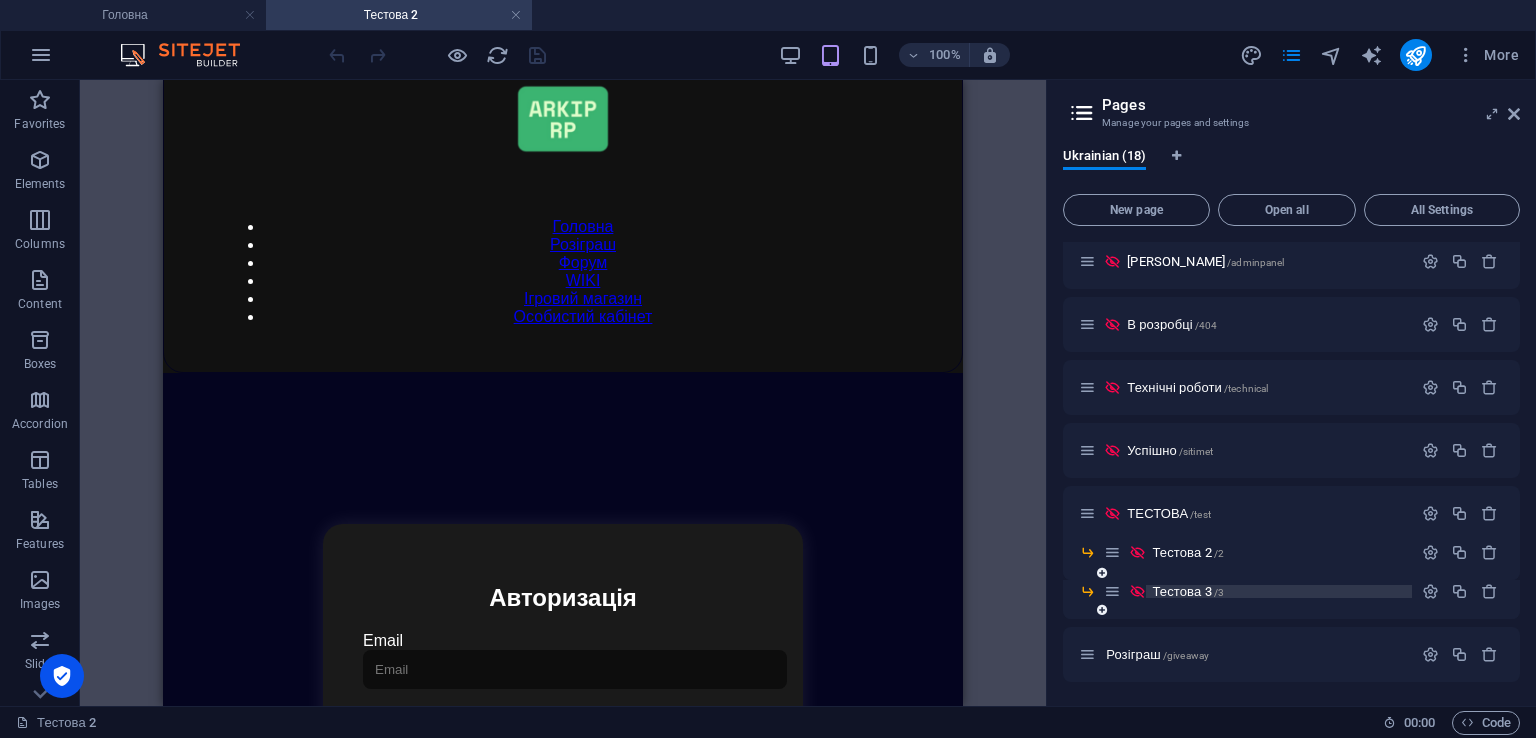 scroll, scrollTop: 533, scrollLeft: 0, axis: vertical 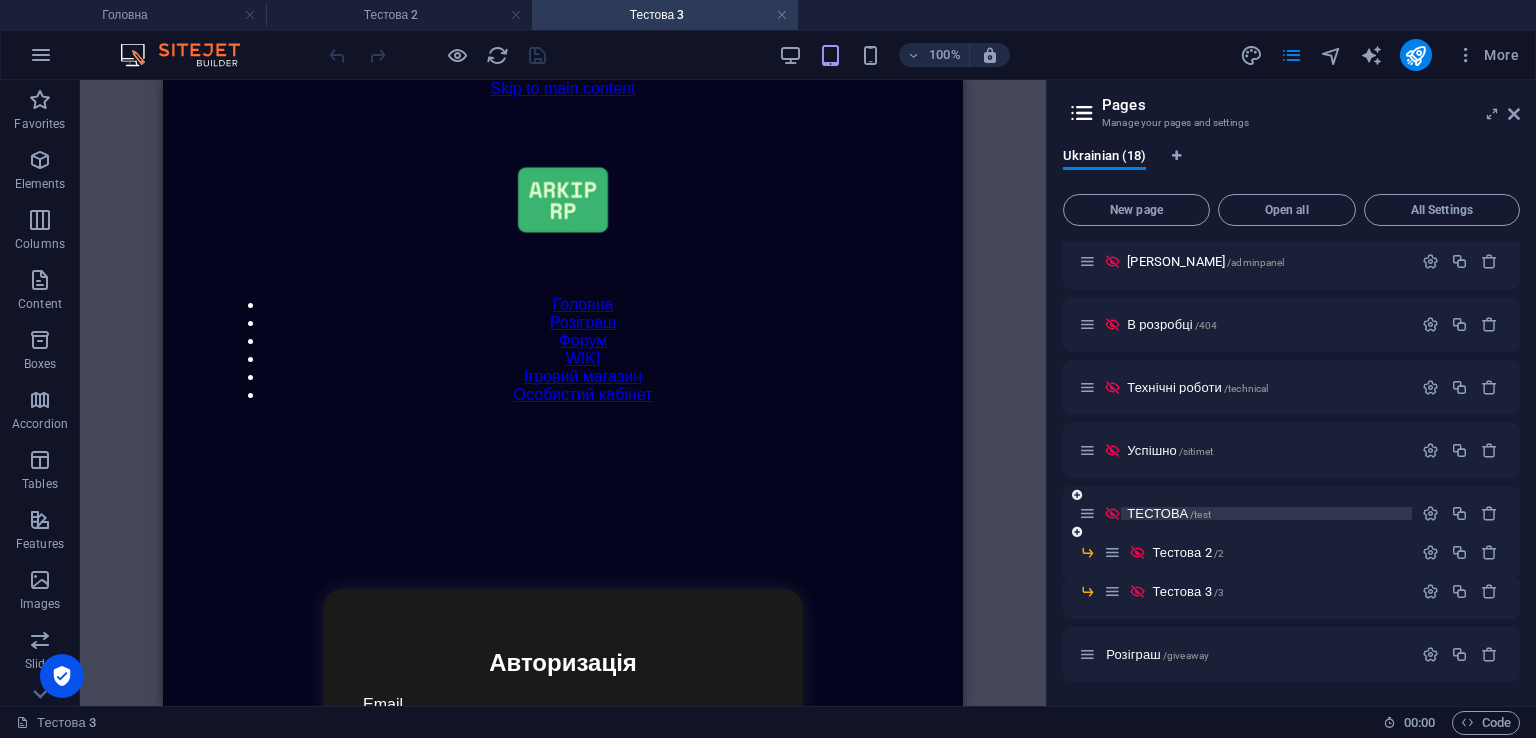 click on "/test" at bounding box center (1200, 514) 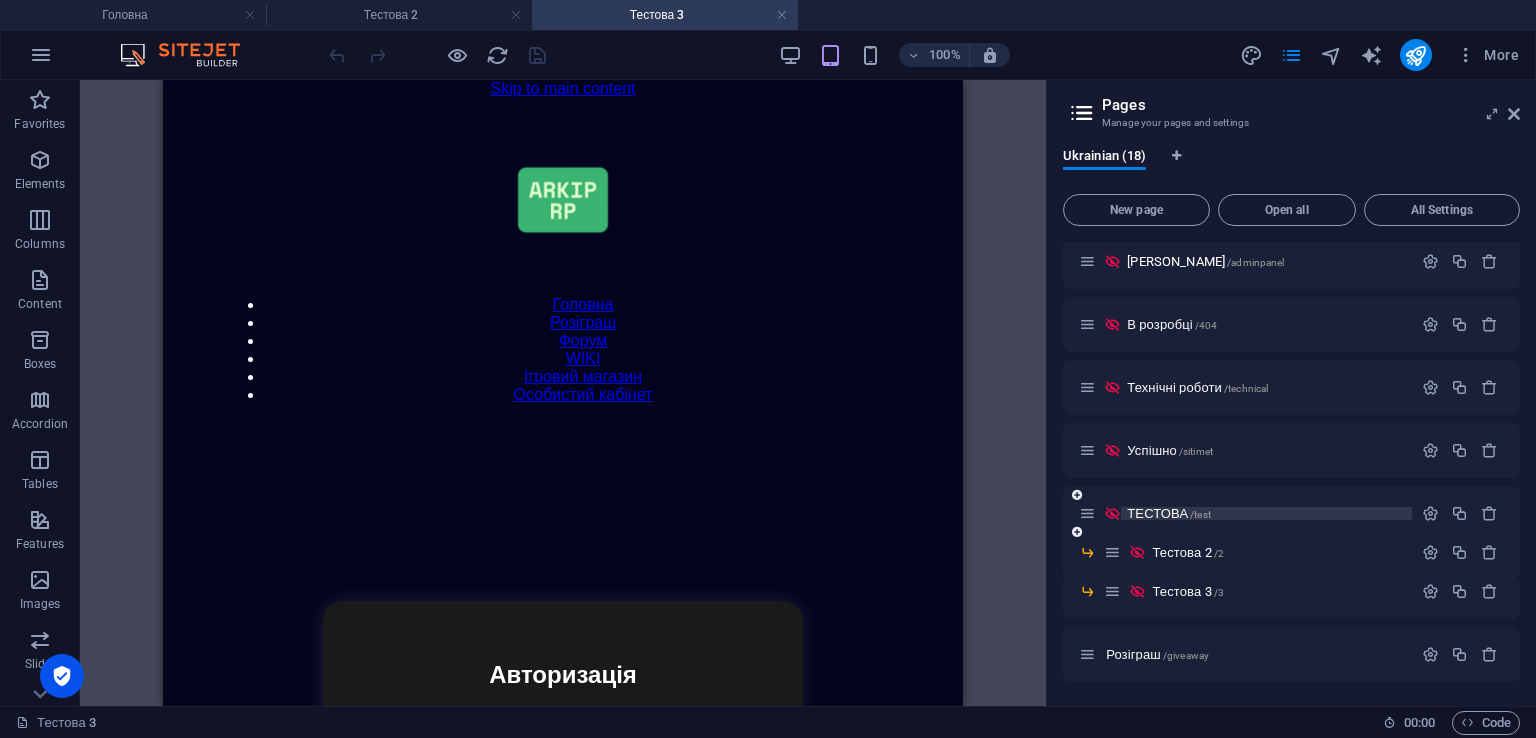 scroll, scrollTop: 533, scrollLeft: 0, axis: vertical 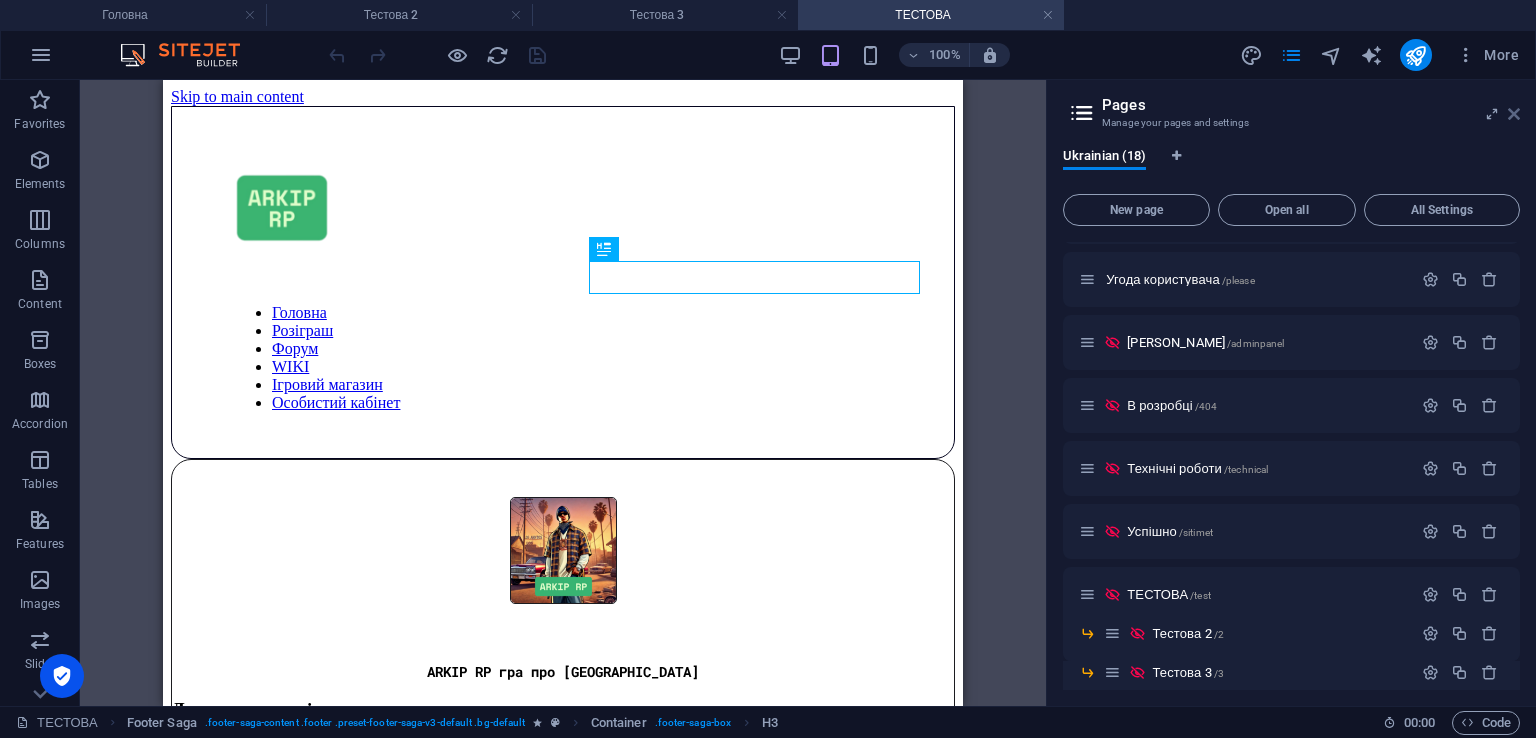 drag, startPoint x: 1516, startPoint y: 108, endPoint x: 1480, endPoint y: 113, distance: 36.345562 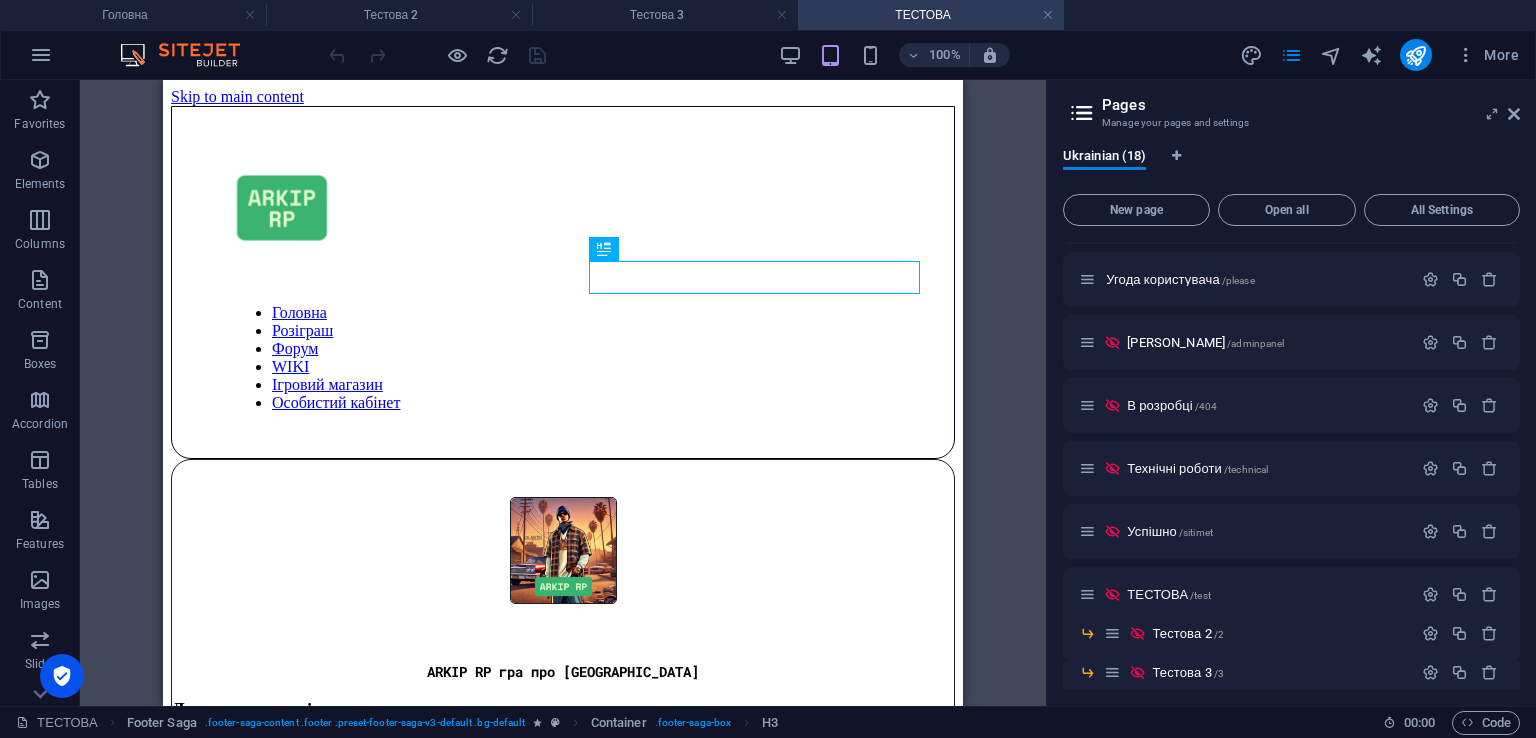click at bounding box center [1514, 114] 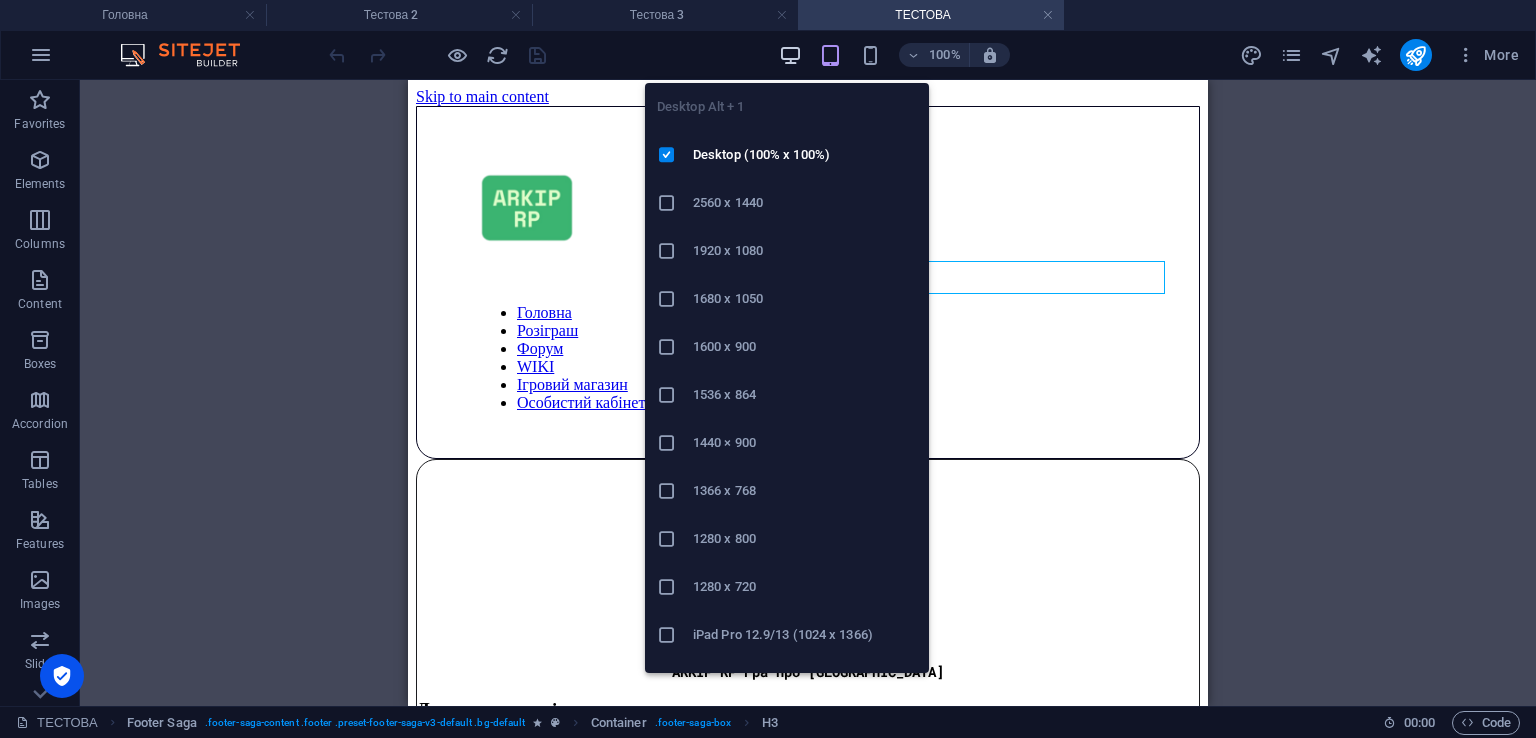 click at bounding box center [790, 55] 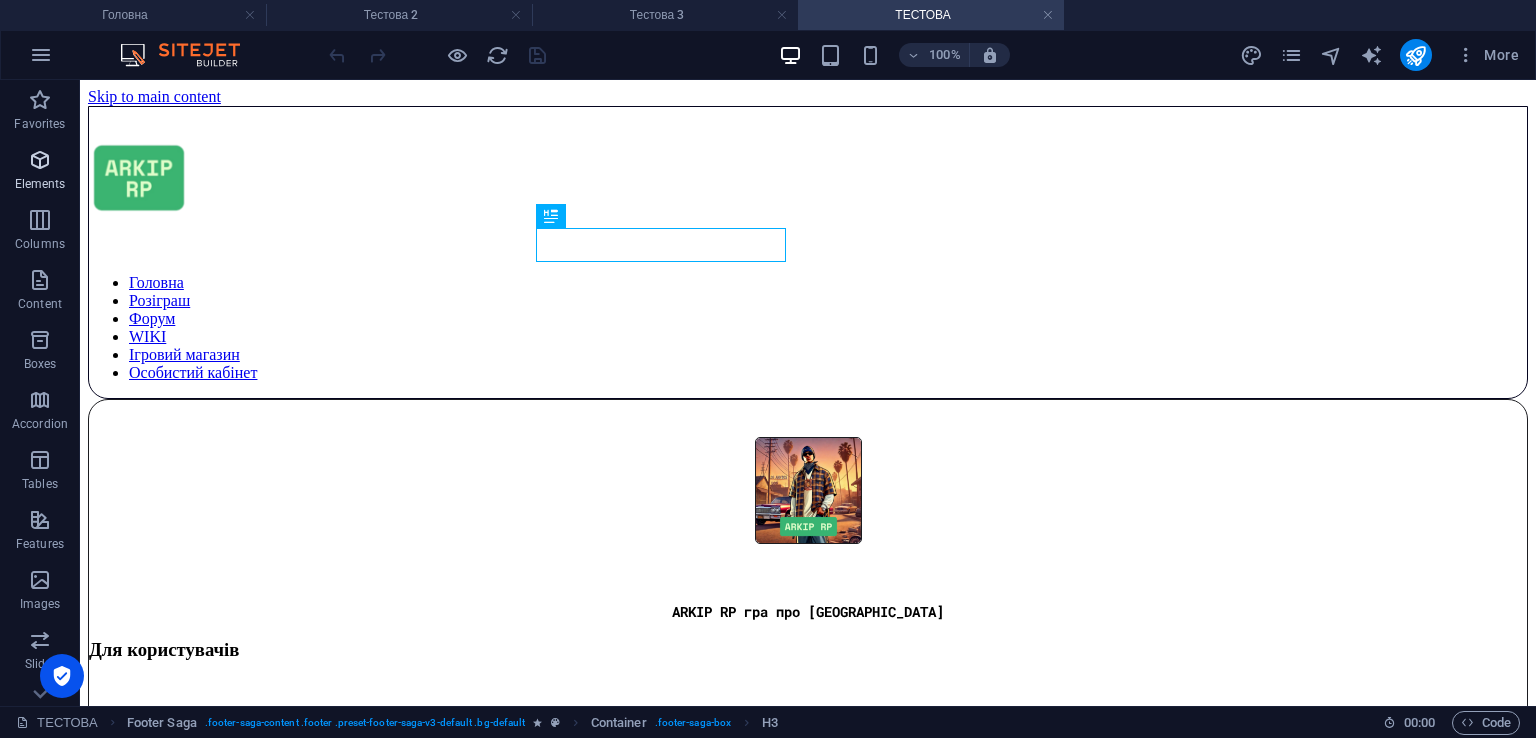 click on "Elements" at bounding box center [40, 184] 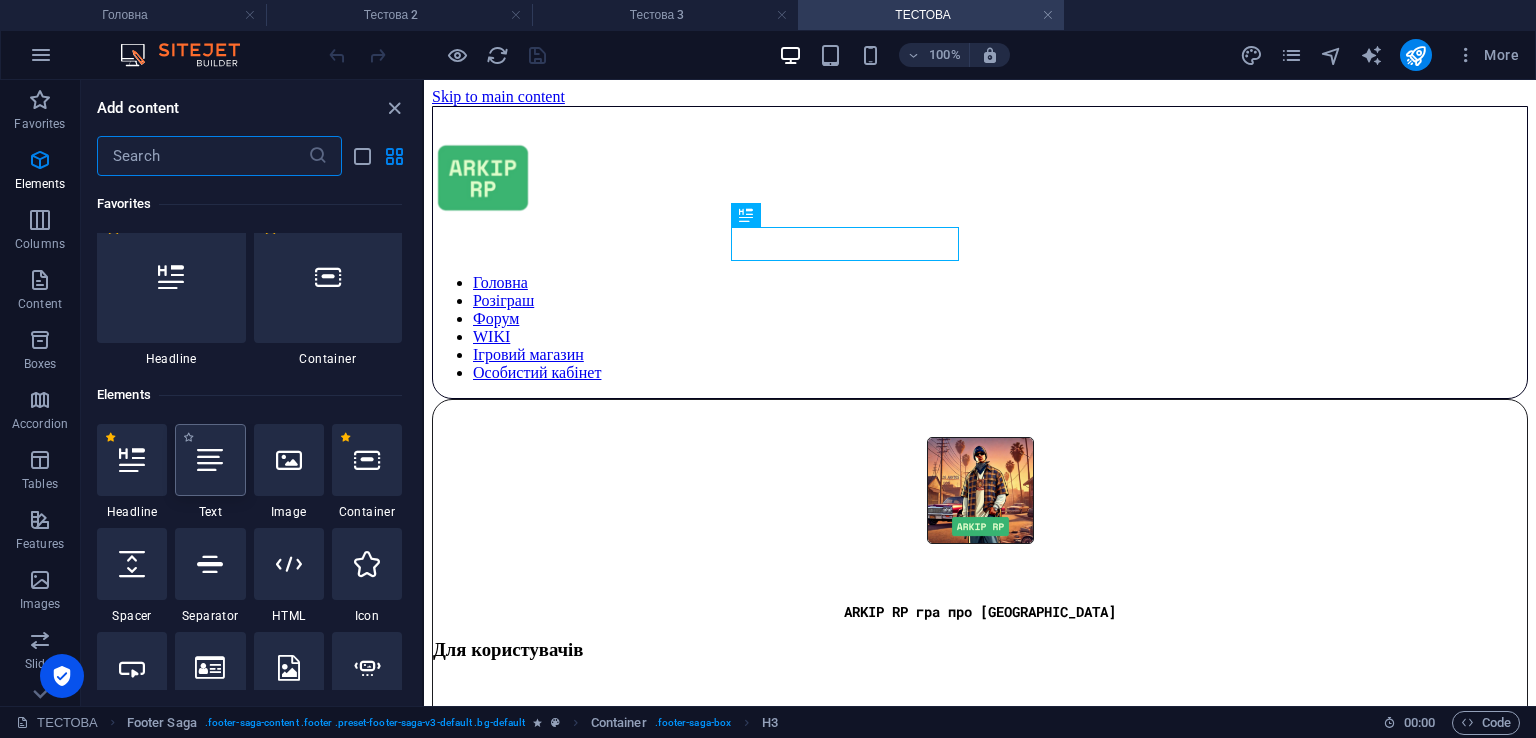 scroll, scrollTop: 212, scrollLeft: 0, axis: vertical 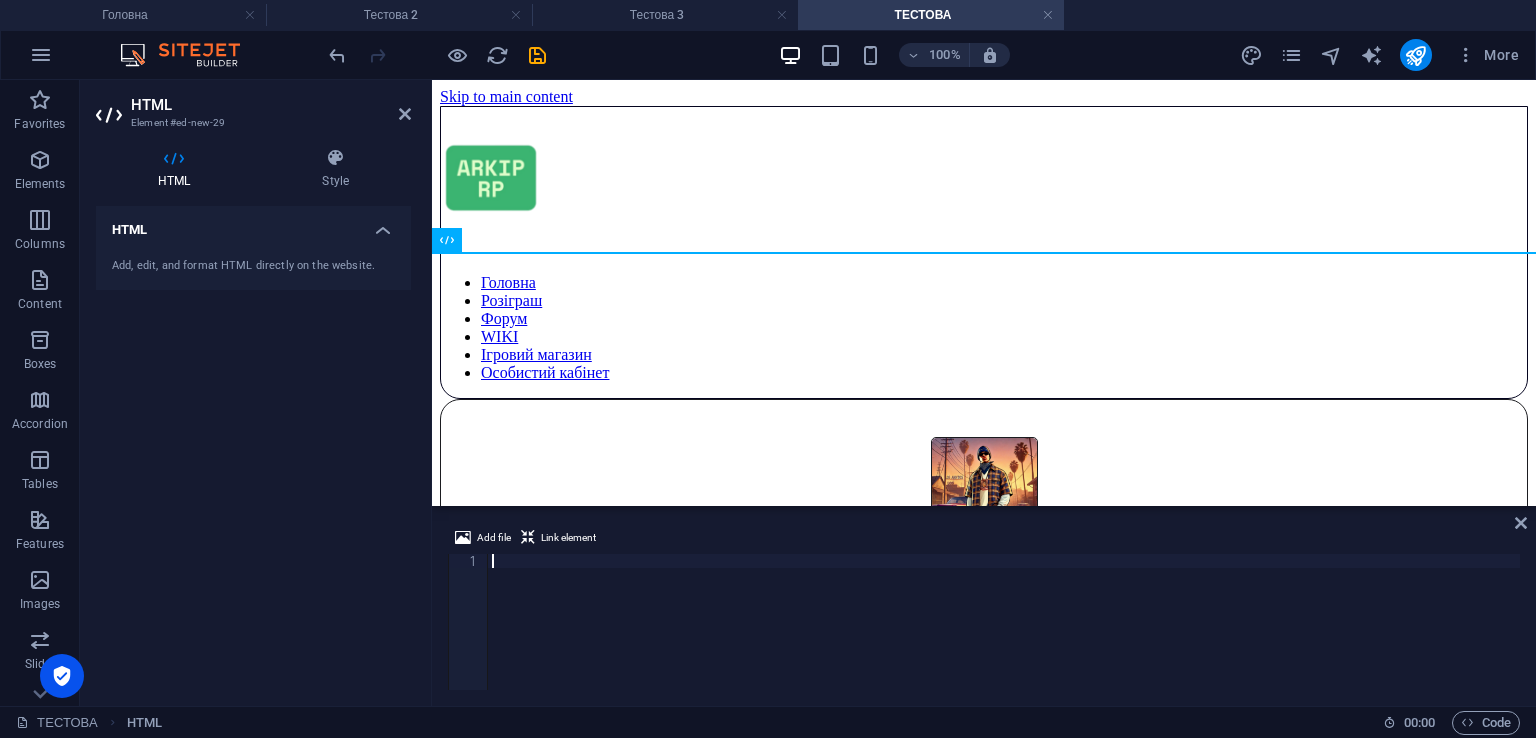 type on "</html>" 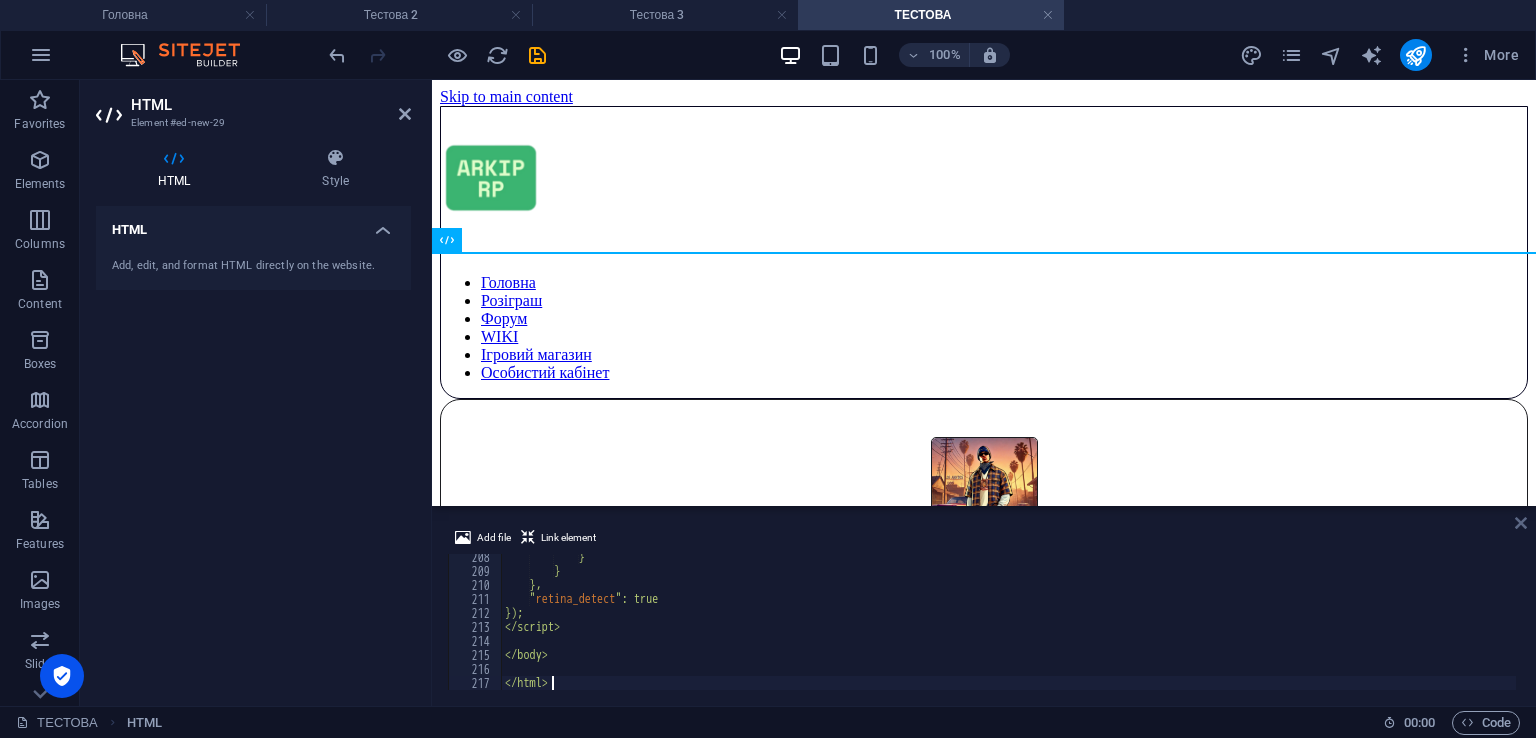 click at bounding box center [1521, 523] 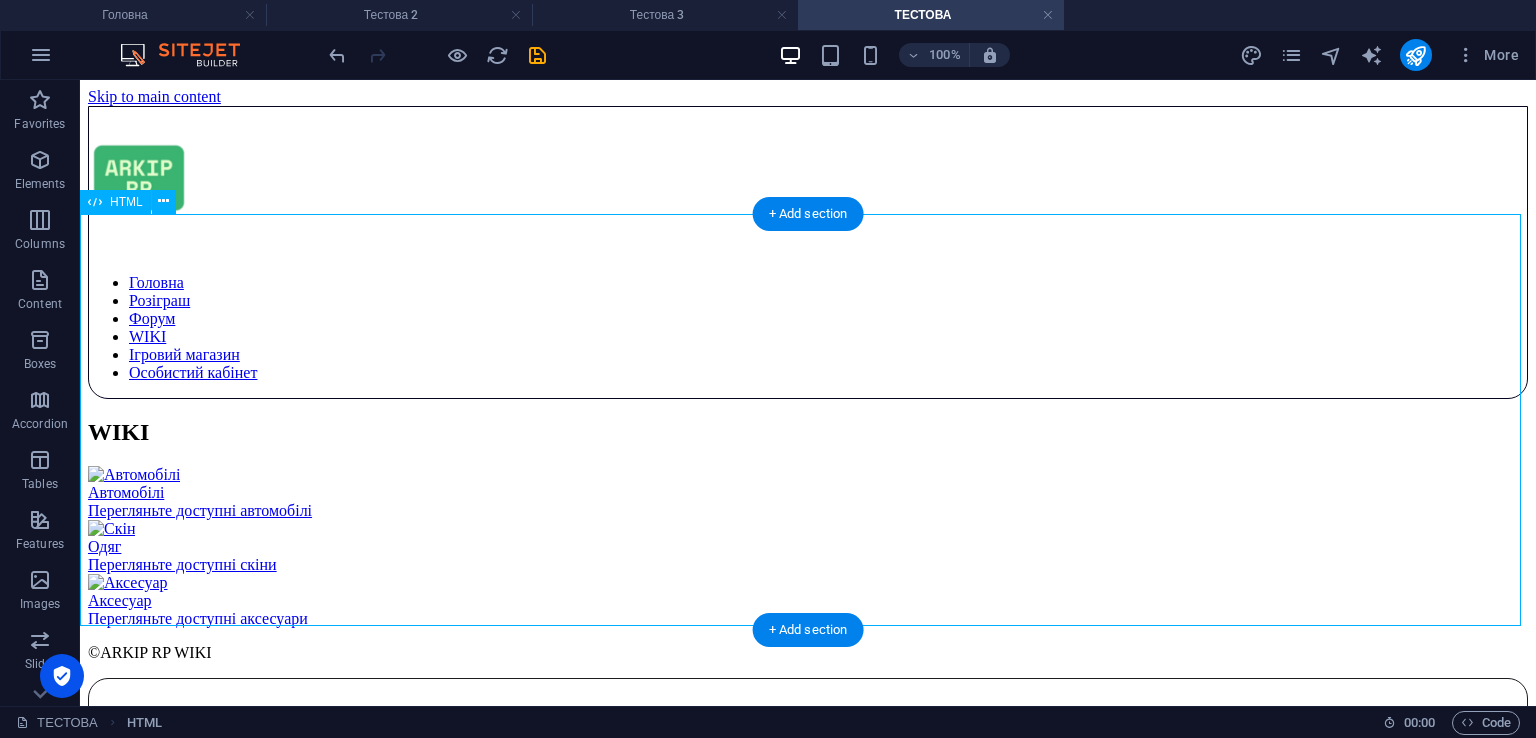 click on "ARKIP RP WIKI
WIKI
Автомобілi
Перегляньте доступні
автомобілі
Одяг
Перегляньте доступні
скіни
Аксесуар
Перегляньте доступні
аксесуари
Команди
Перегляньте доступні
ігрові команди" at bounding box center (808, 540) 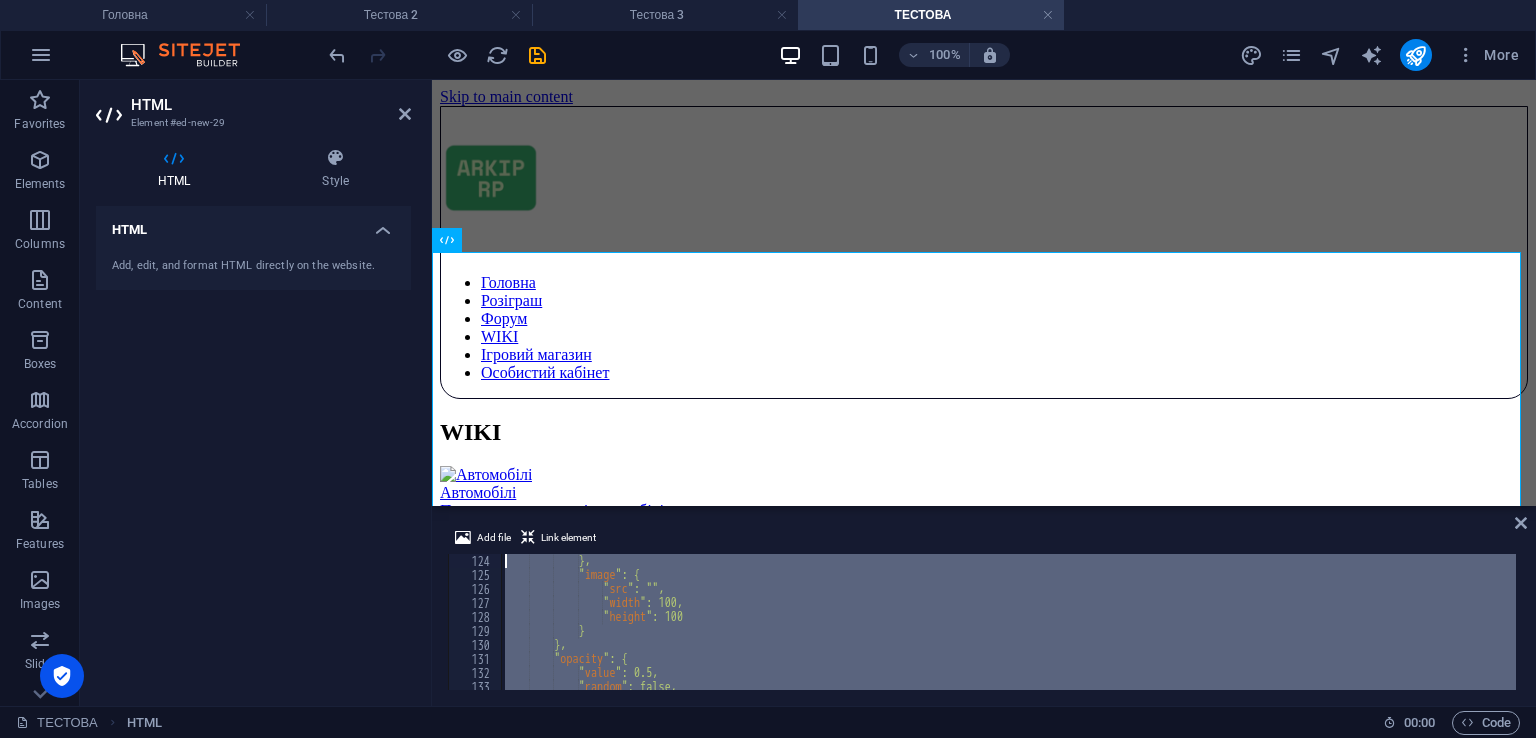 scroll, scrollTop: 0, scrollLeft: 0, axis: both 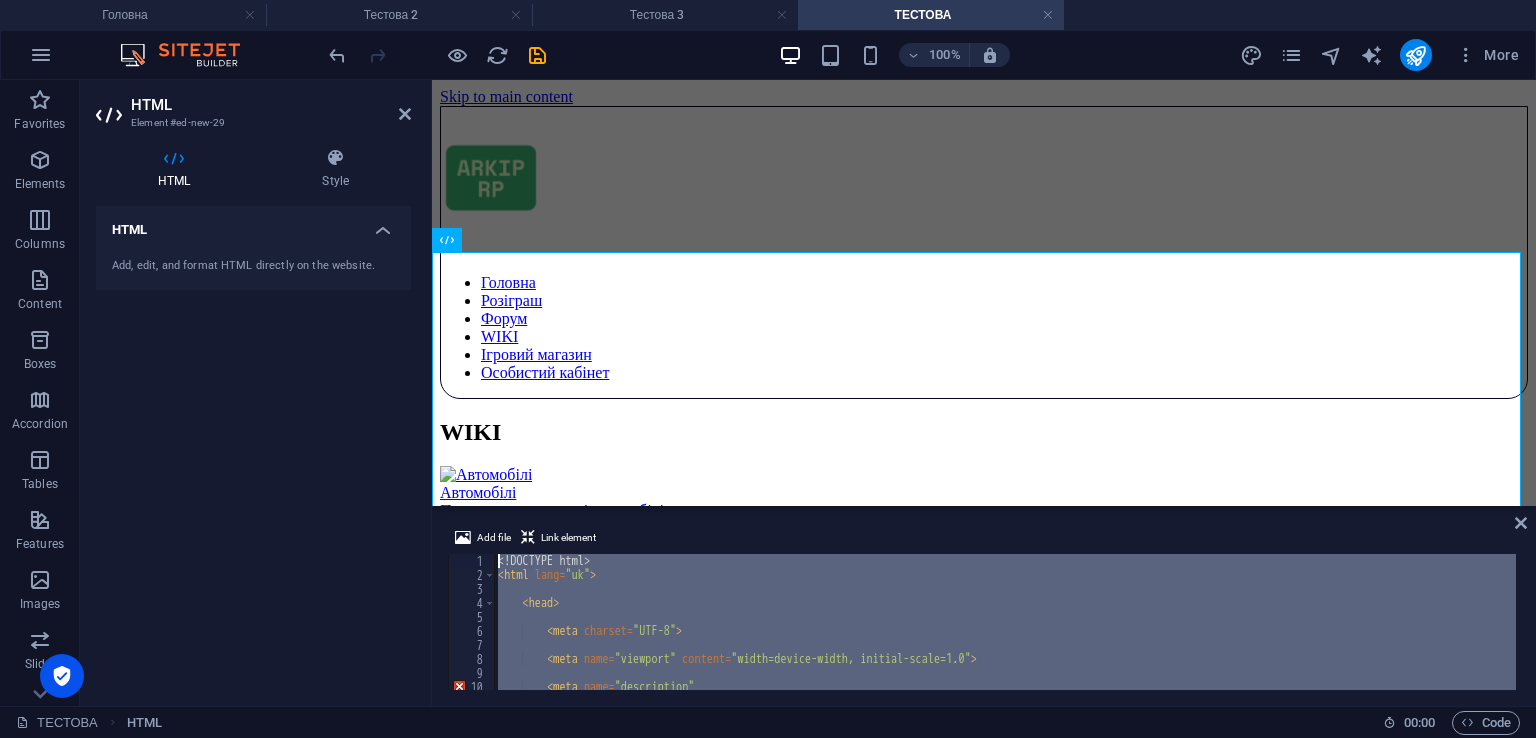 drag, startPoint x: 589, startPoint y: 677, endPoint x: 231, endPoint y: 317, distance: 507.70465 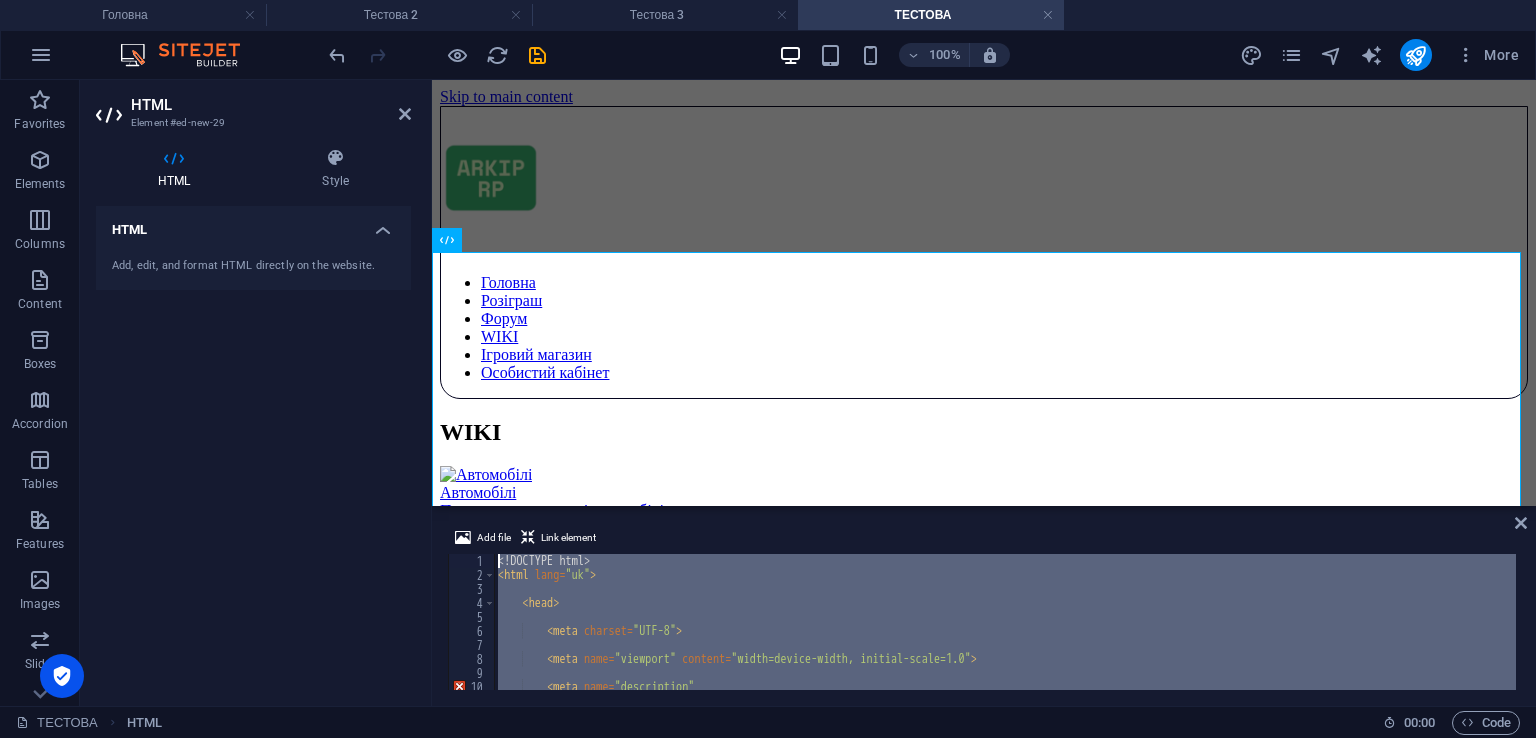 scroll, scrollTop: 120, scrollLeft: 0, axis: vertical 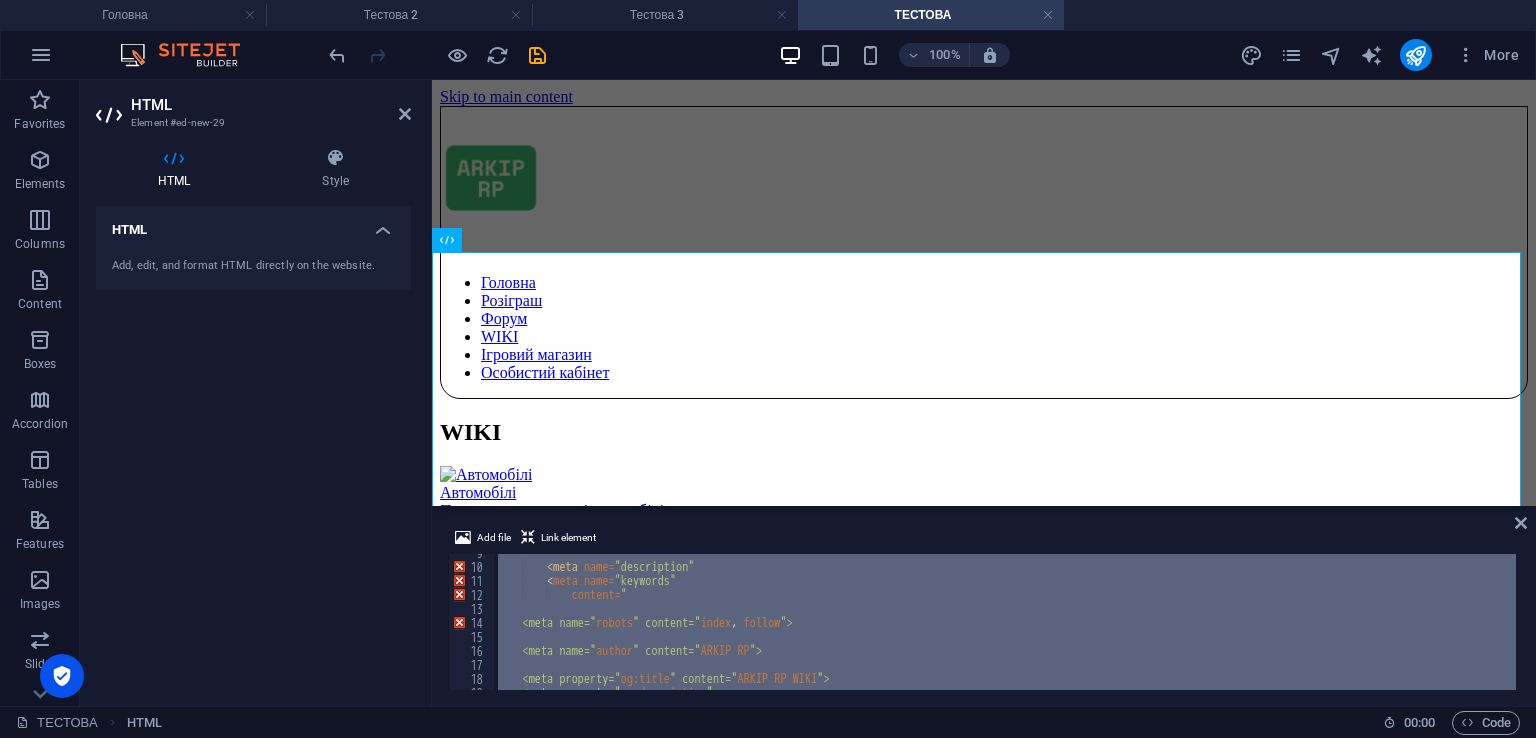 click on "< meta   name = "description"           < meta   name = "keywords"                content = "          <meta name=" robots " content=" index ,   follow ">          <meta name=" author " content=" ARKIP   RP ">          <meta property=" og:title " content=" ARKIP   RP   WIKI ">          <meta property=" og:description "" at bounding box center [1005, 622] 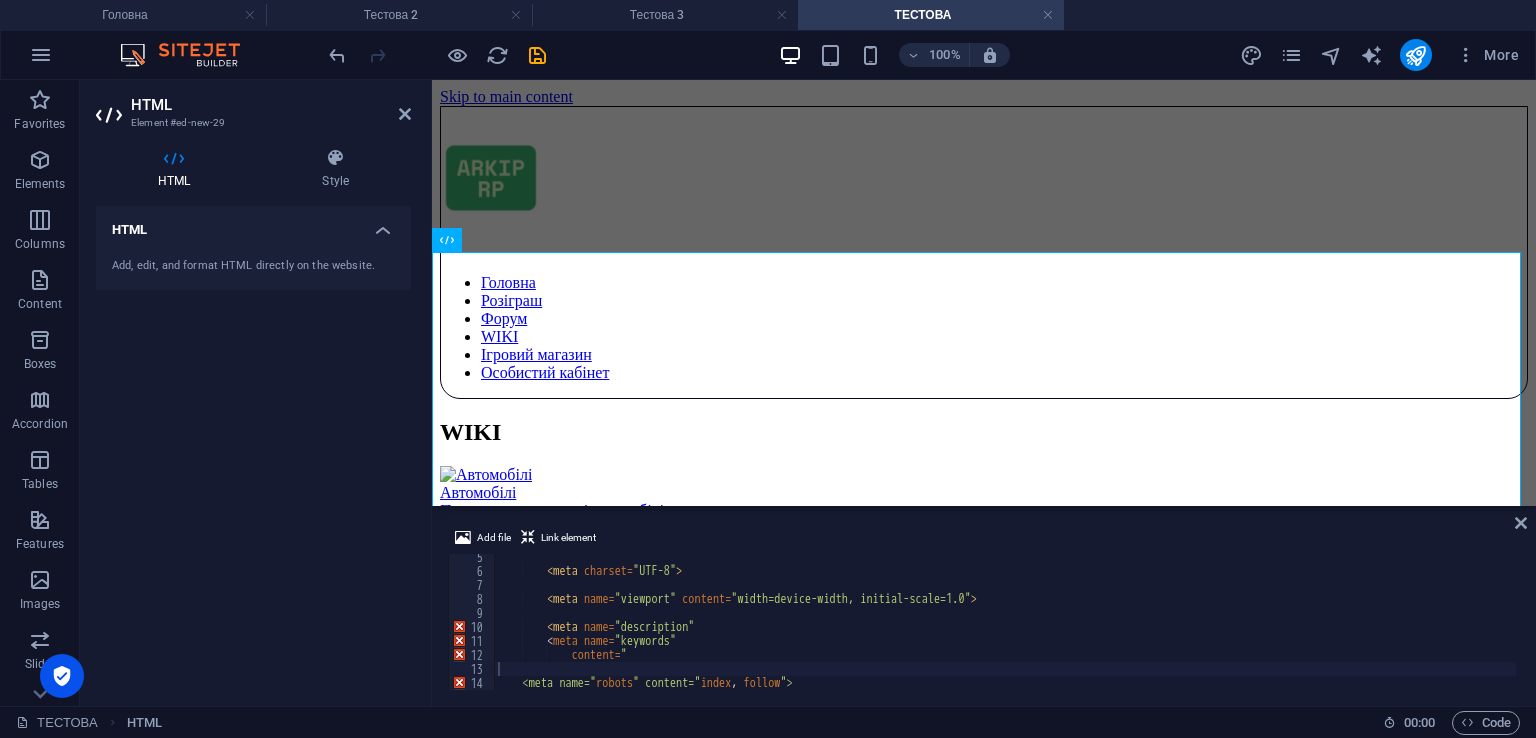 scroll, scrollTop: 0, scrollLeft: 0, axis: both 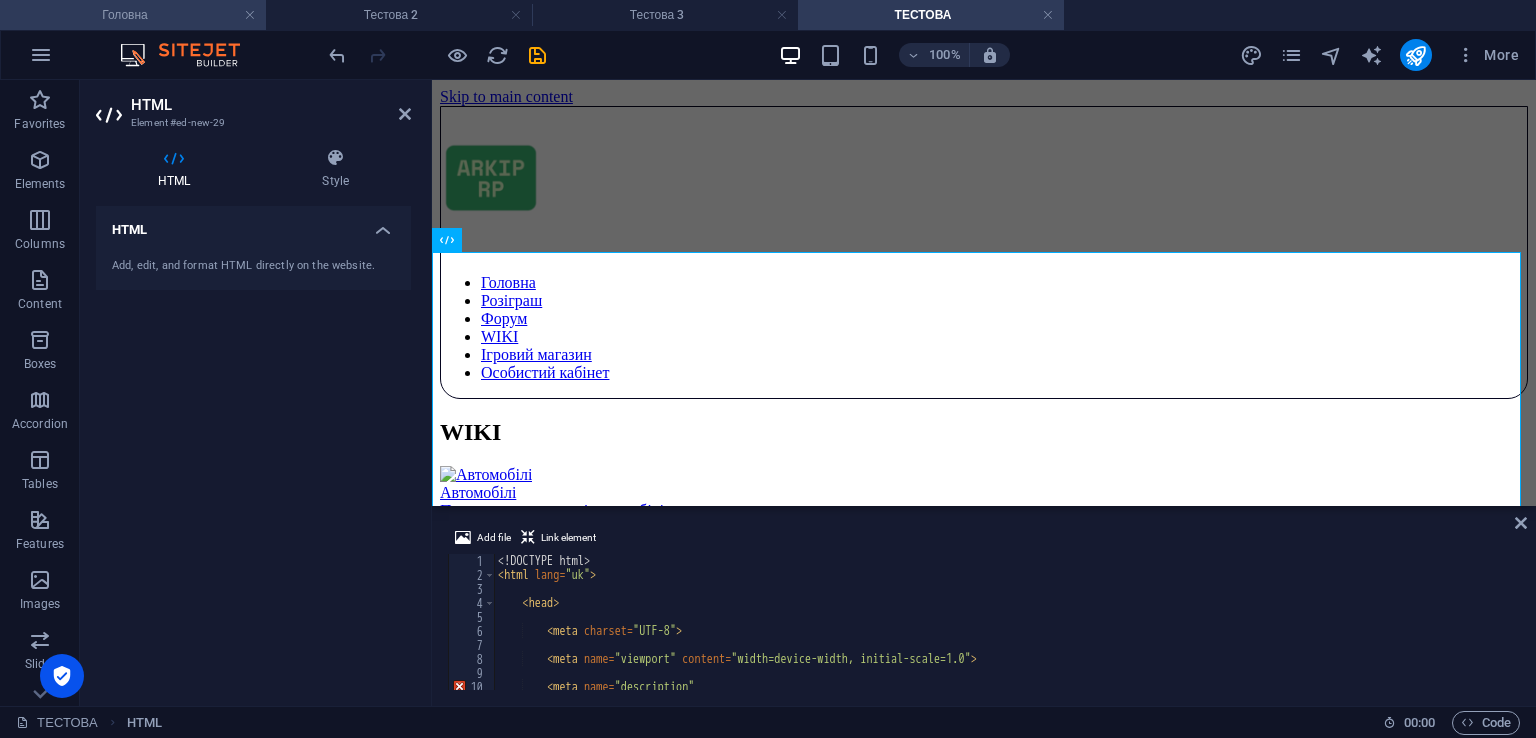click on "Головна" at bounding box center [133, 15] 